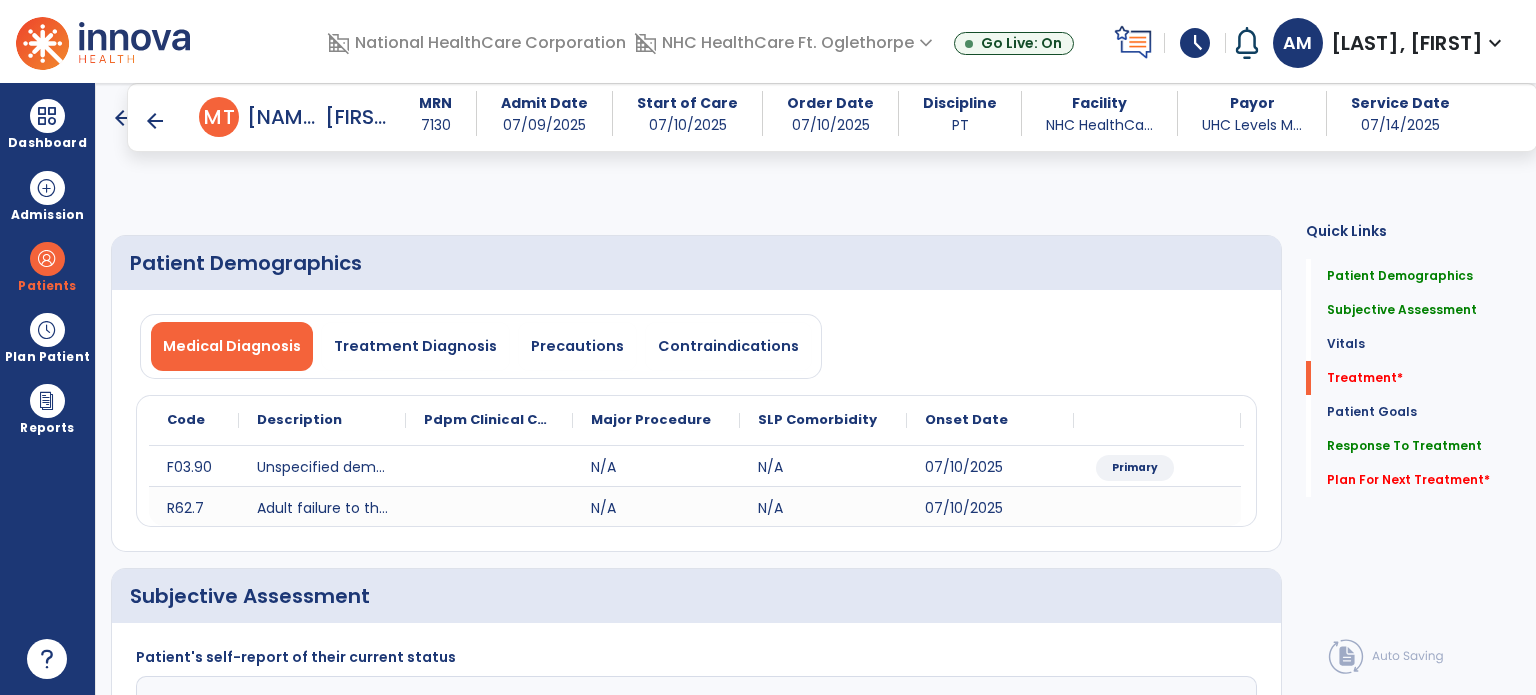 select on "*" 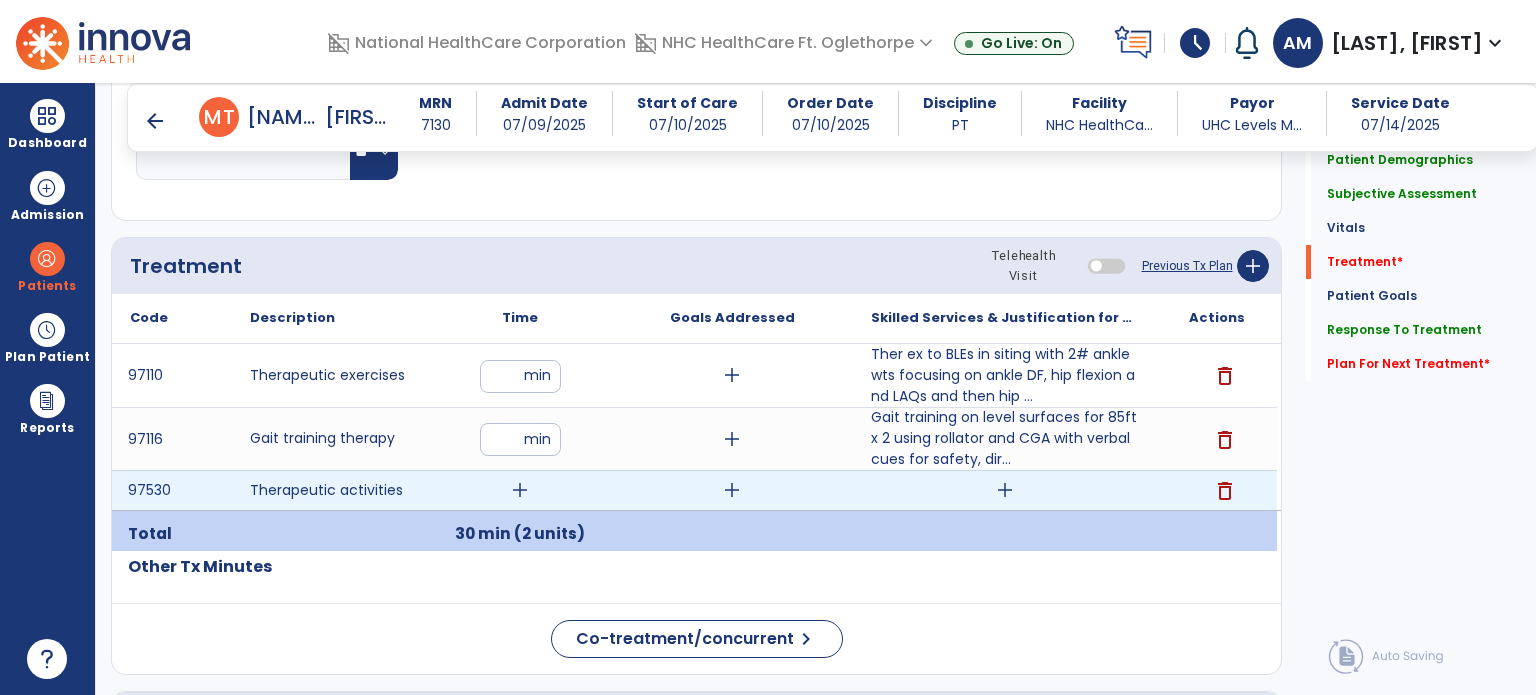 click on "add" at bounding box center [520, 490] 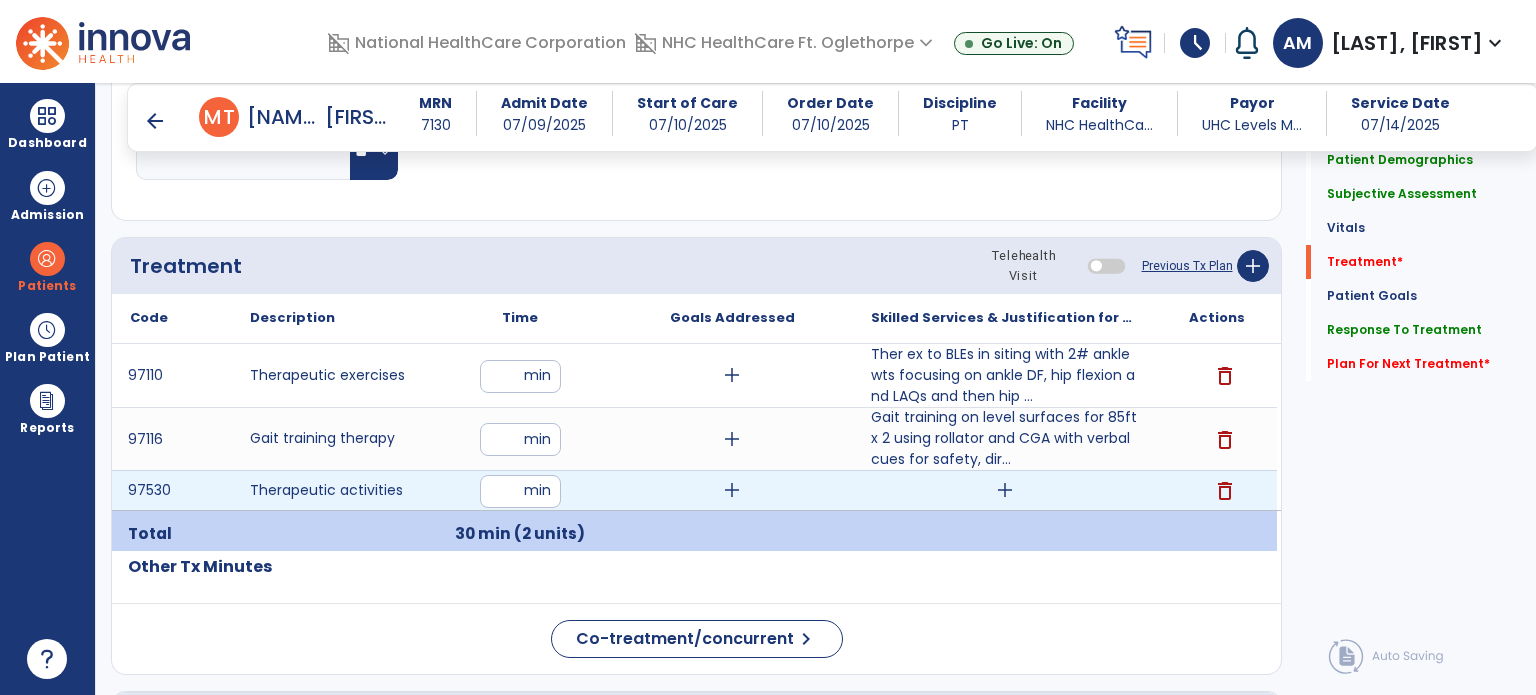 type on "**" 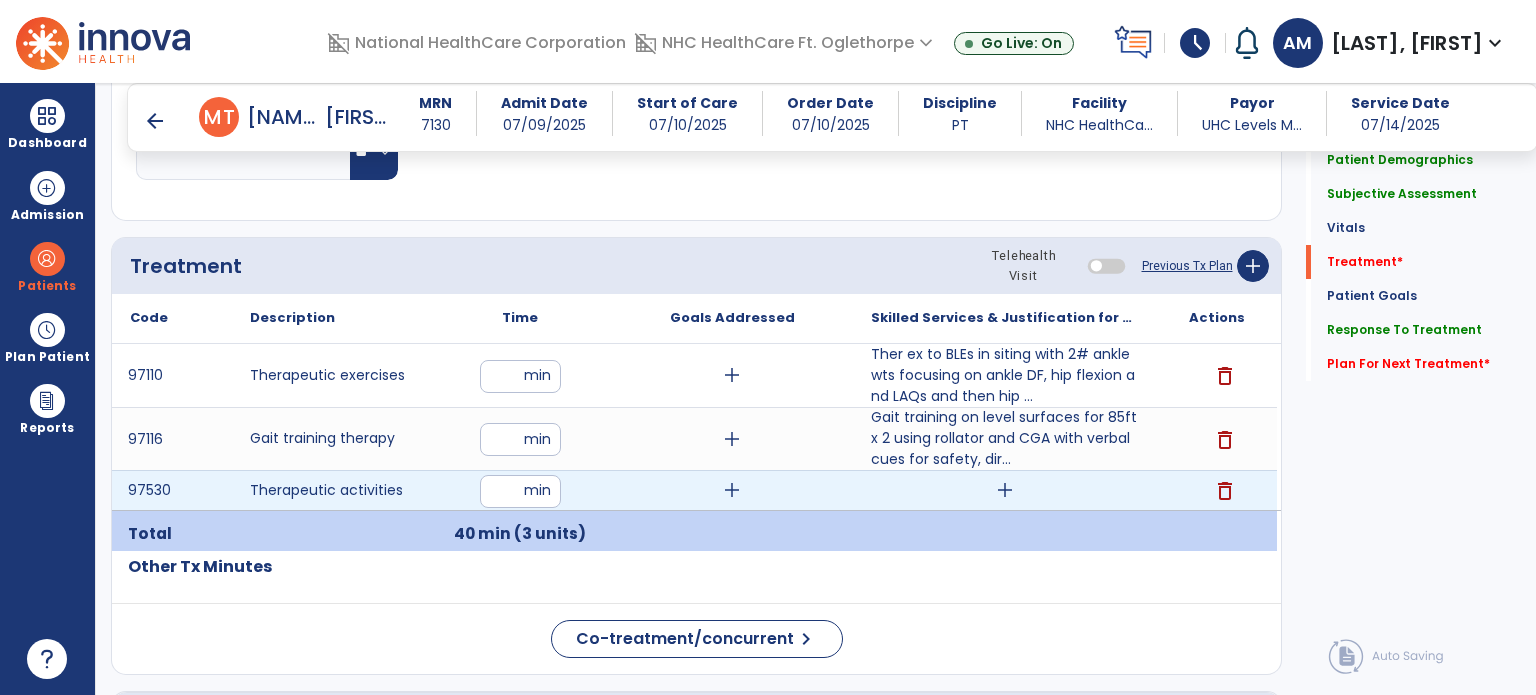 click on "add" at bounding box center (1005, 490) 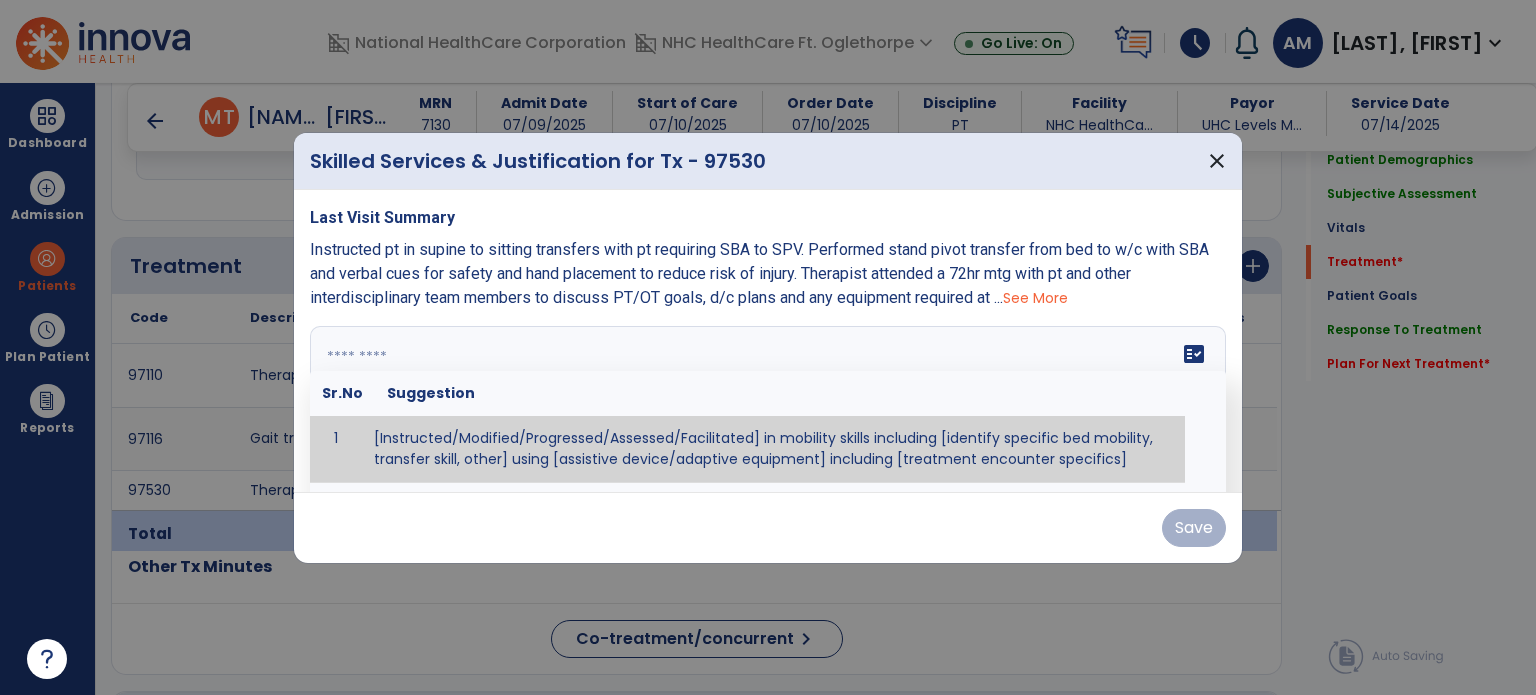 click on "fact_check  Sr.No Suggestion 1 [Instructed/Modified/Progressed/Assessed/Facilitated] in mobility skills including [identify specific bed mobility, transfer skill, other] using [assistive device/adaptive equipment] including [treatment encounter specifics]" at bounding box center [768, 401] 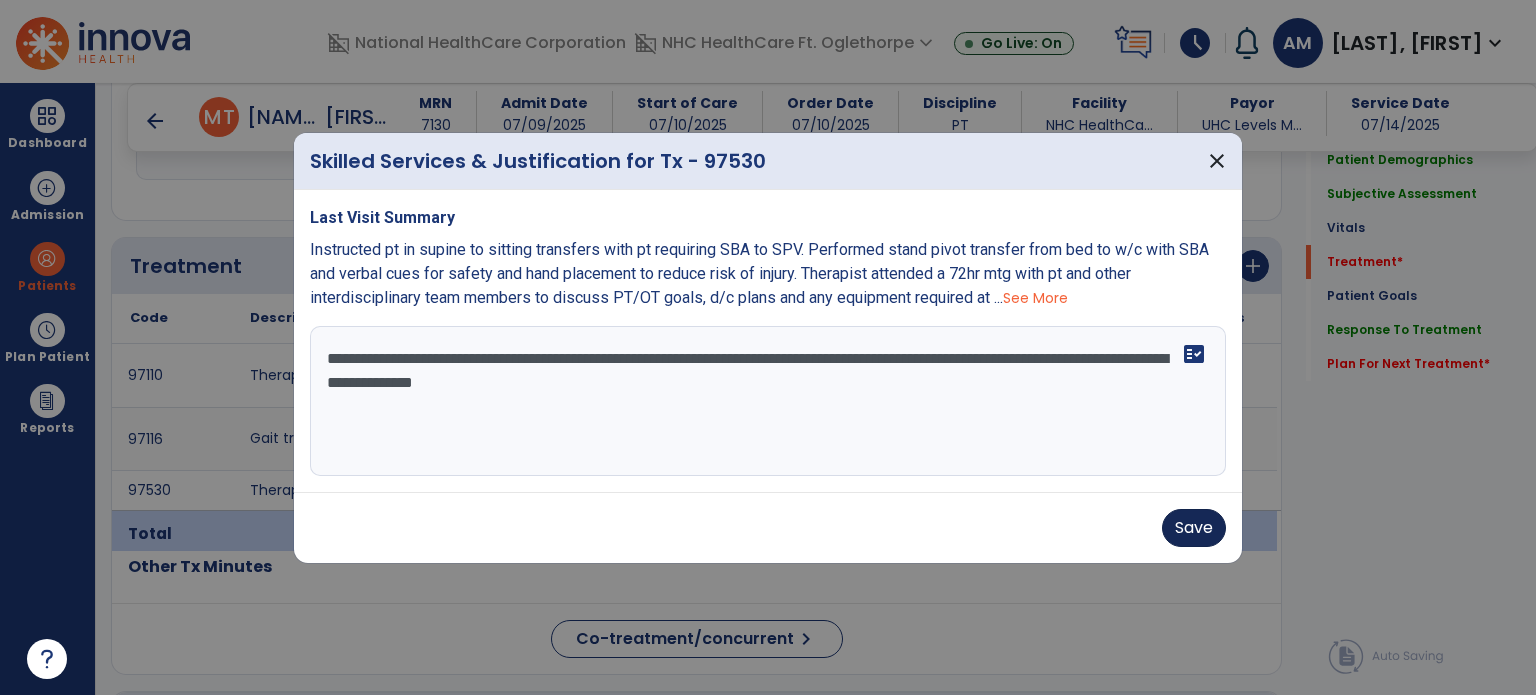 type on "**********" 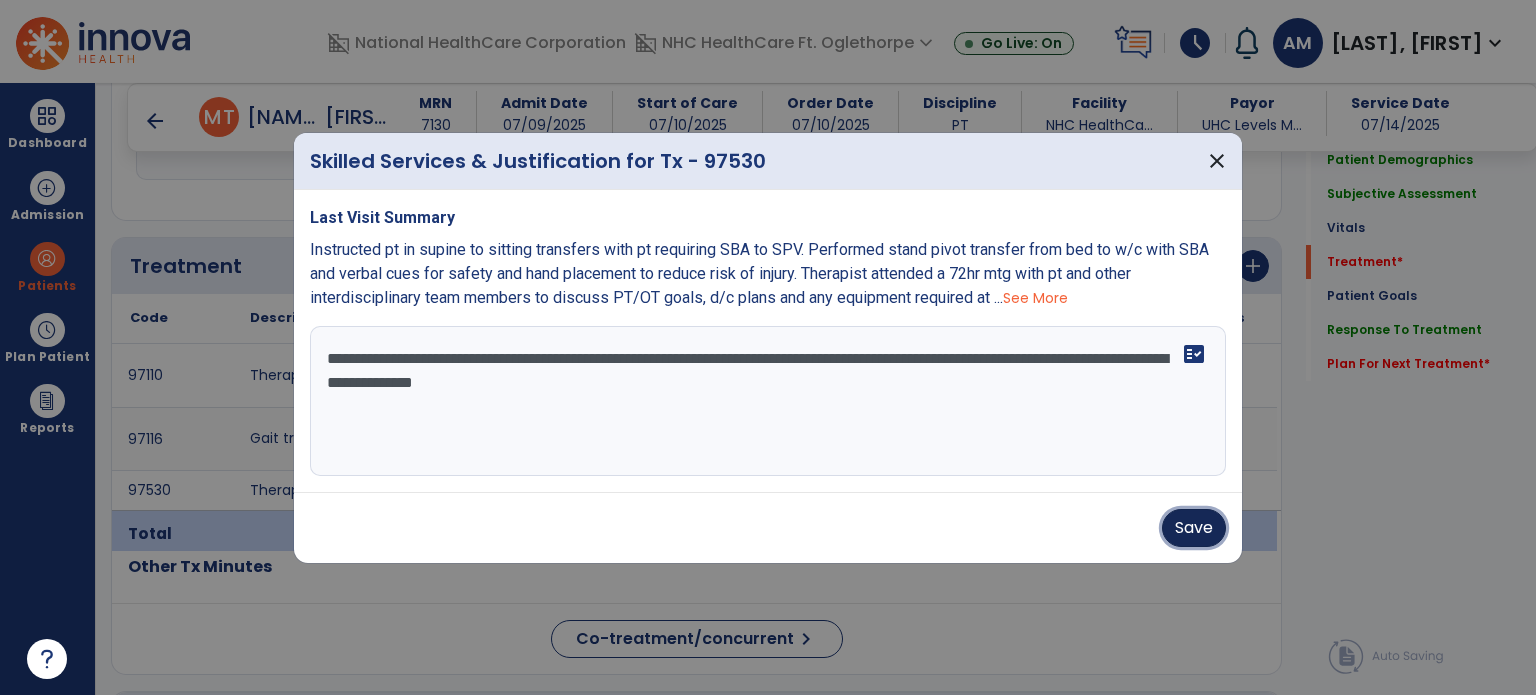 click on "Save" at bounding box center [1194, 528] 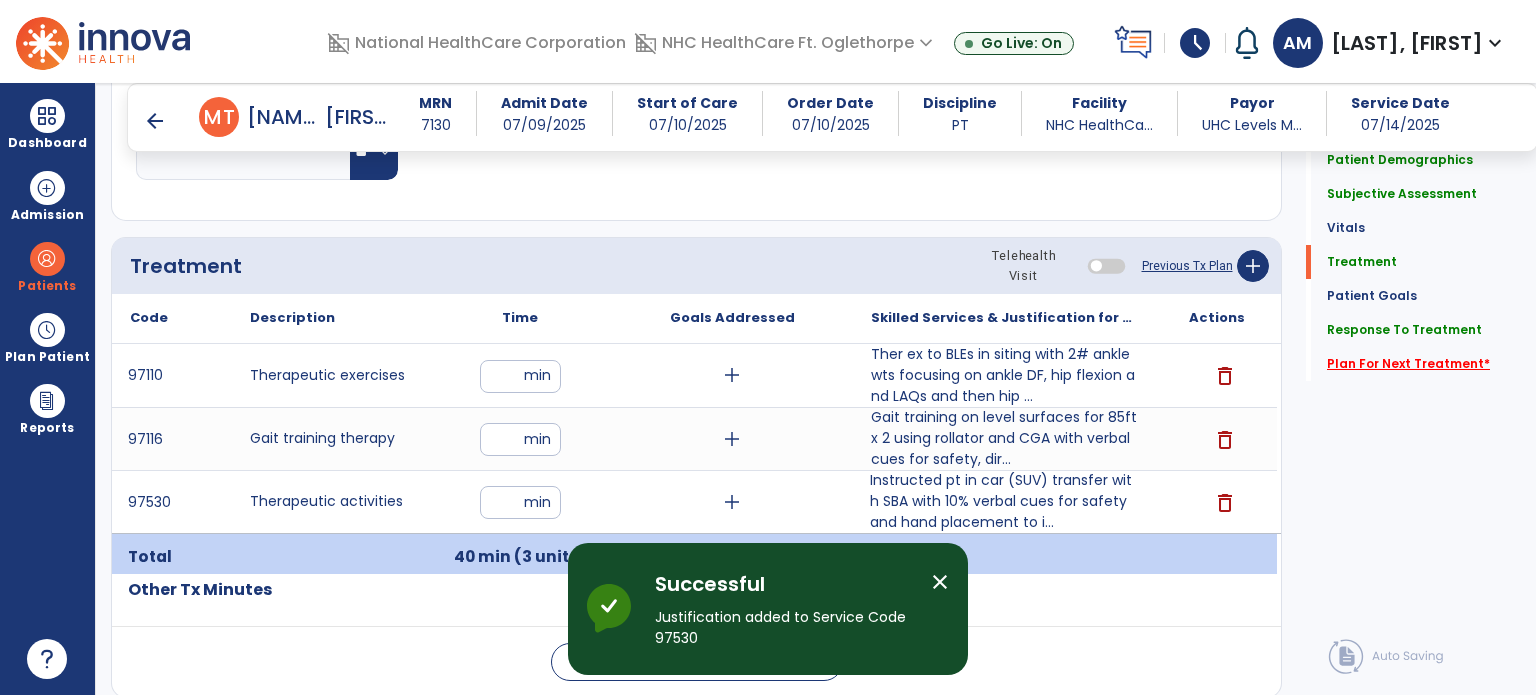 click on "Plan For Next Treatment   *" 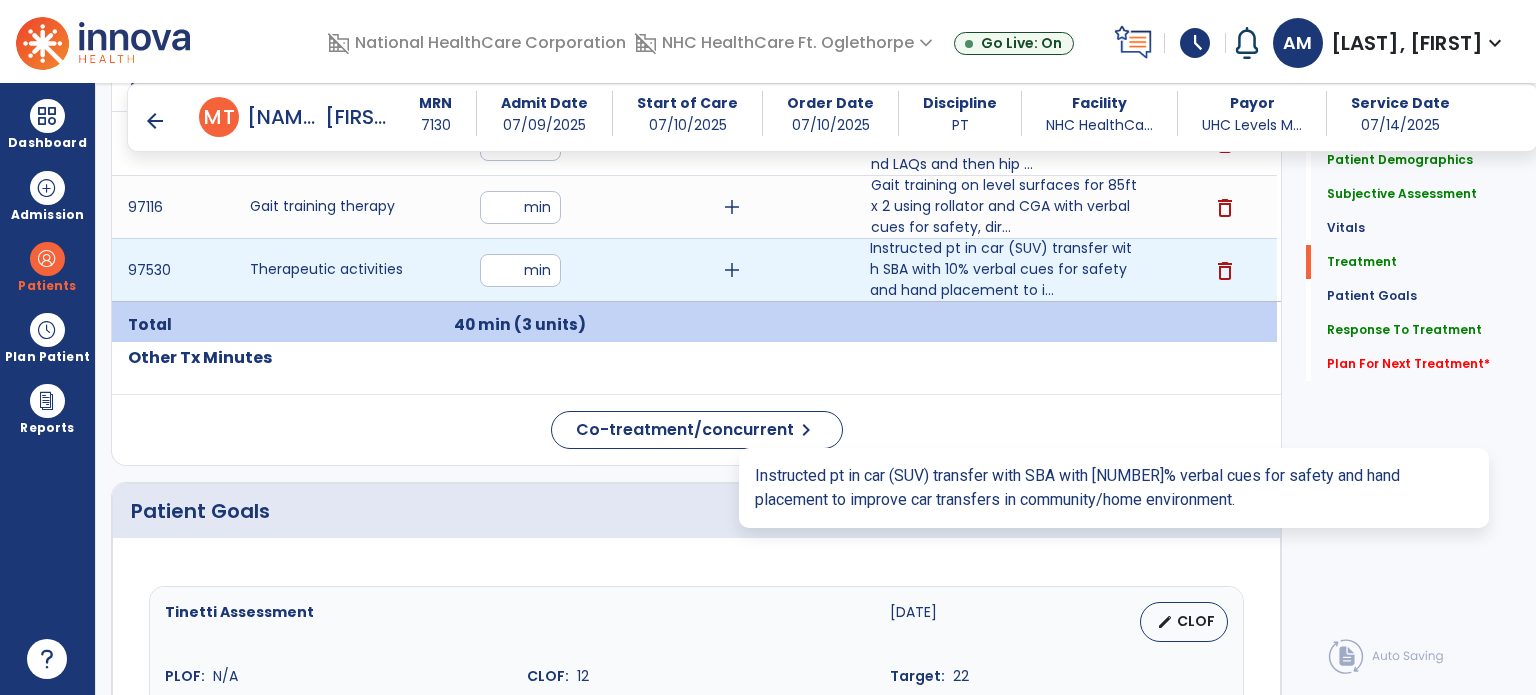 scroll, scrollTop: 1092, scrollLeft: 0, axis: vertical 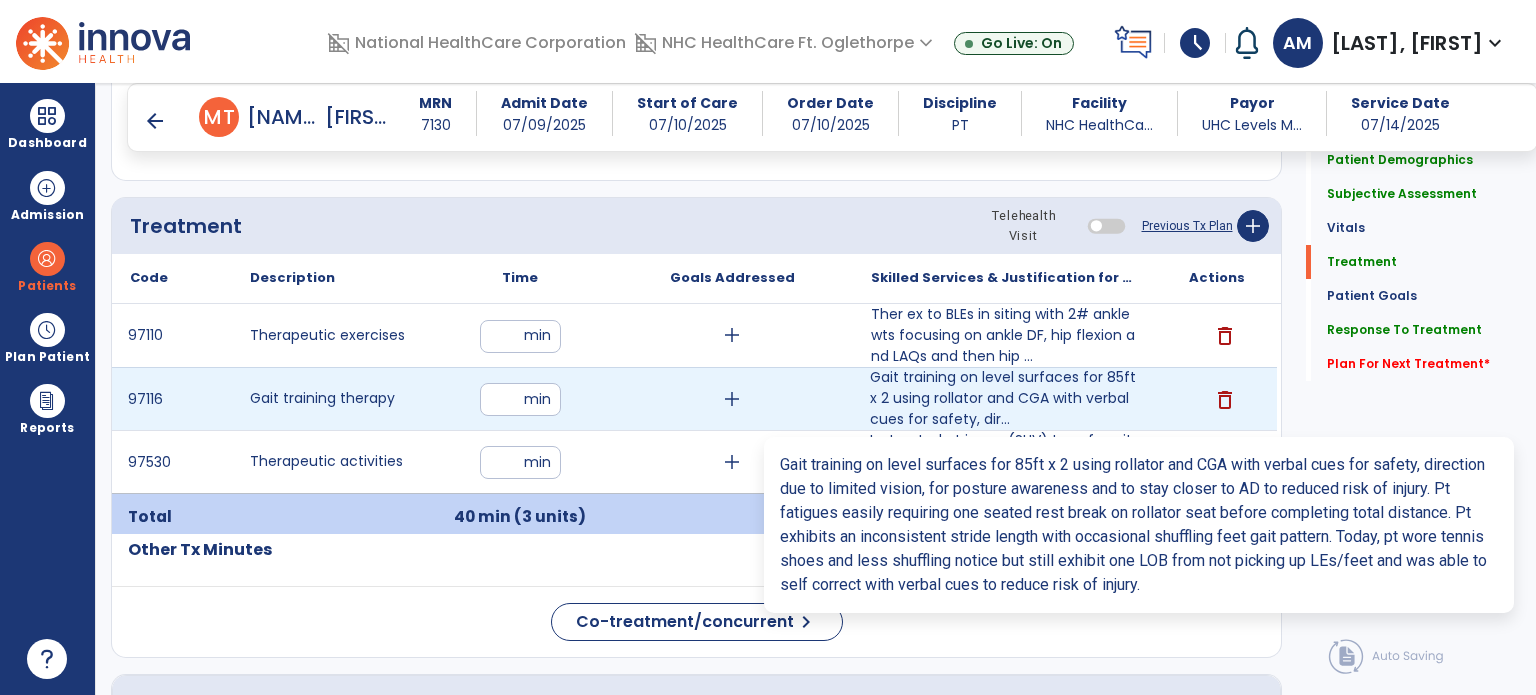 click on "Gait training on level surfaces for 85ft x 2 using rollator and CGA with verbal cues for safety, dir..." at bounding box center [1004, 398] 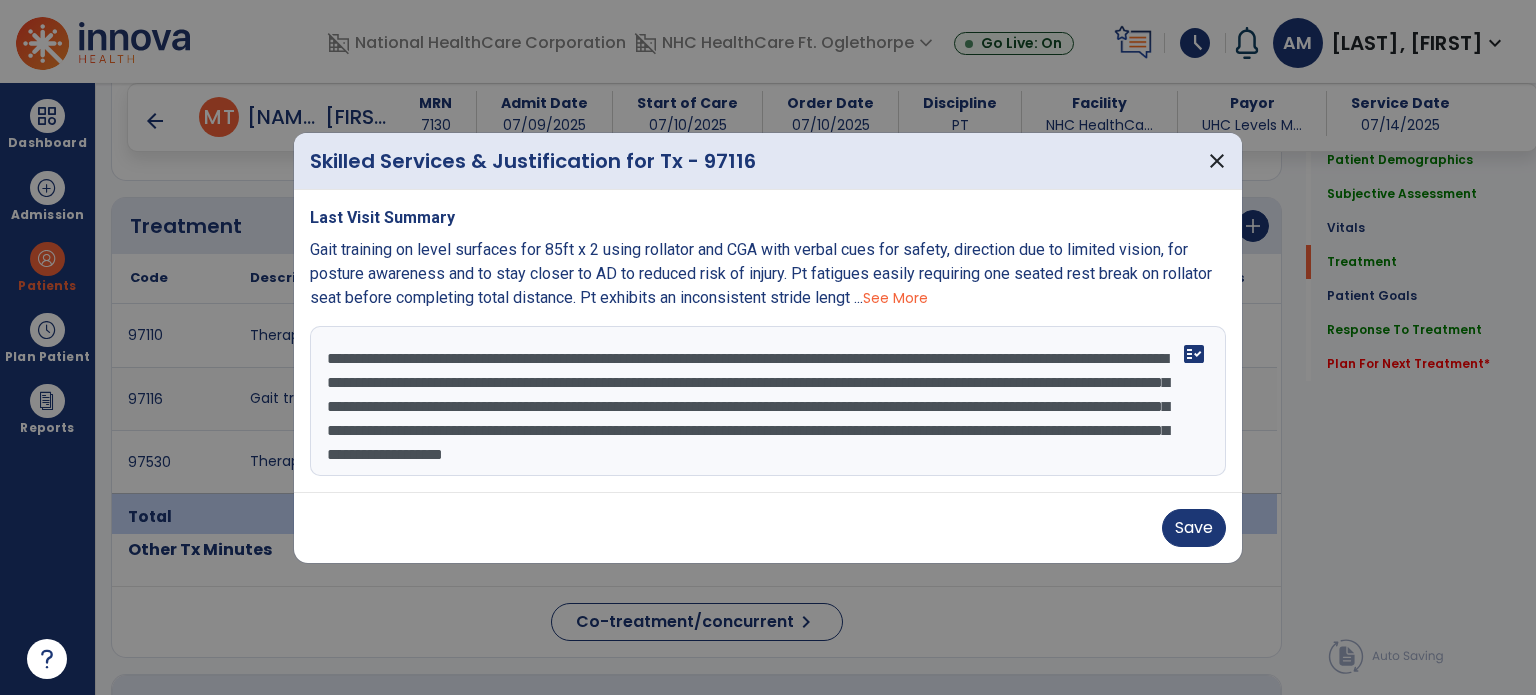 scroll, scrollTop: 72, scrollLeft: 0, axis: vertical 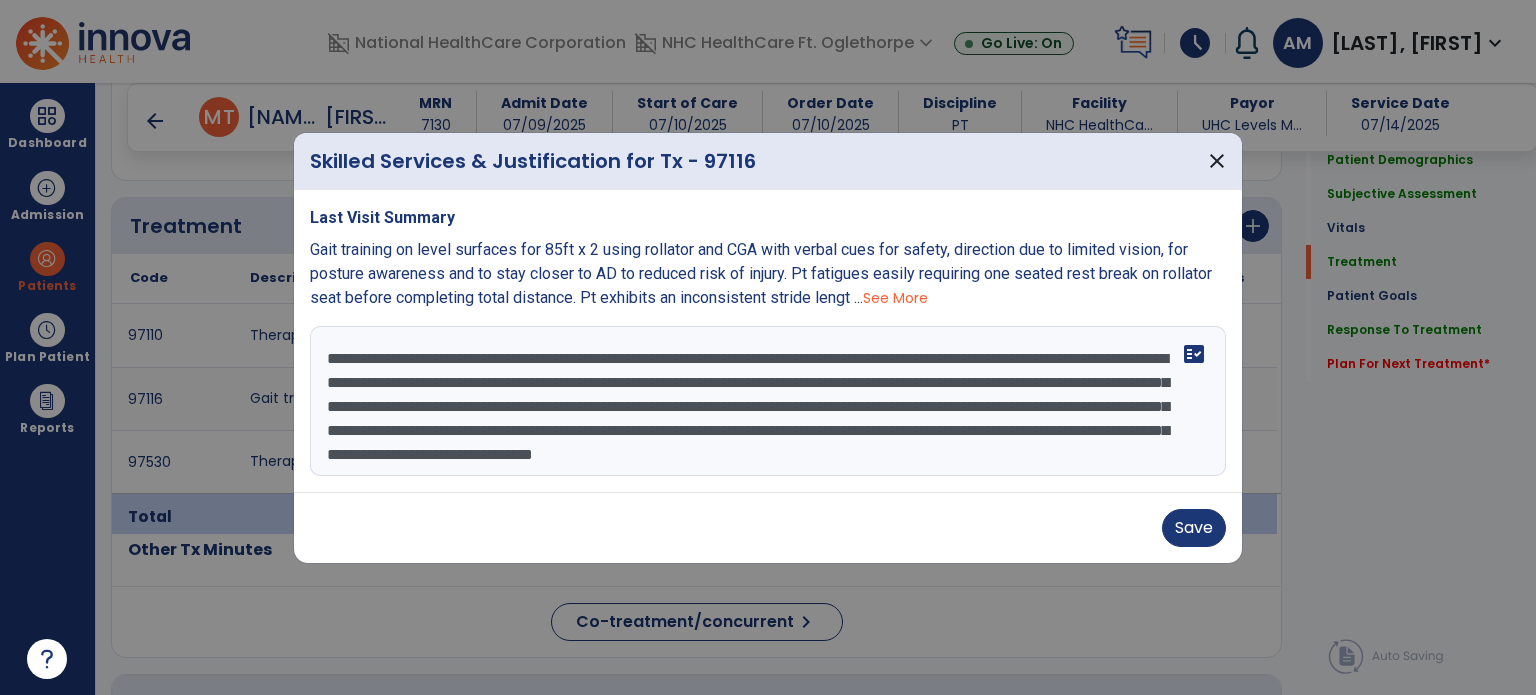 click on "**********" at bounding box center [768, 401] 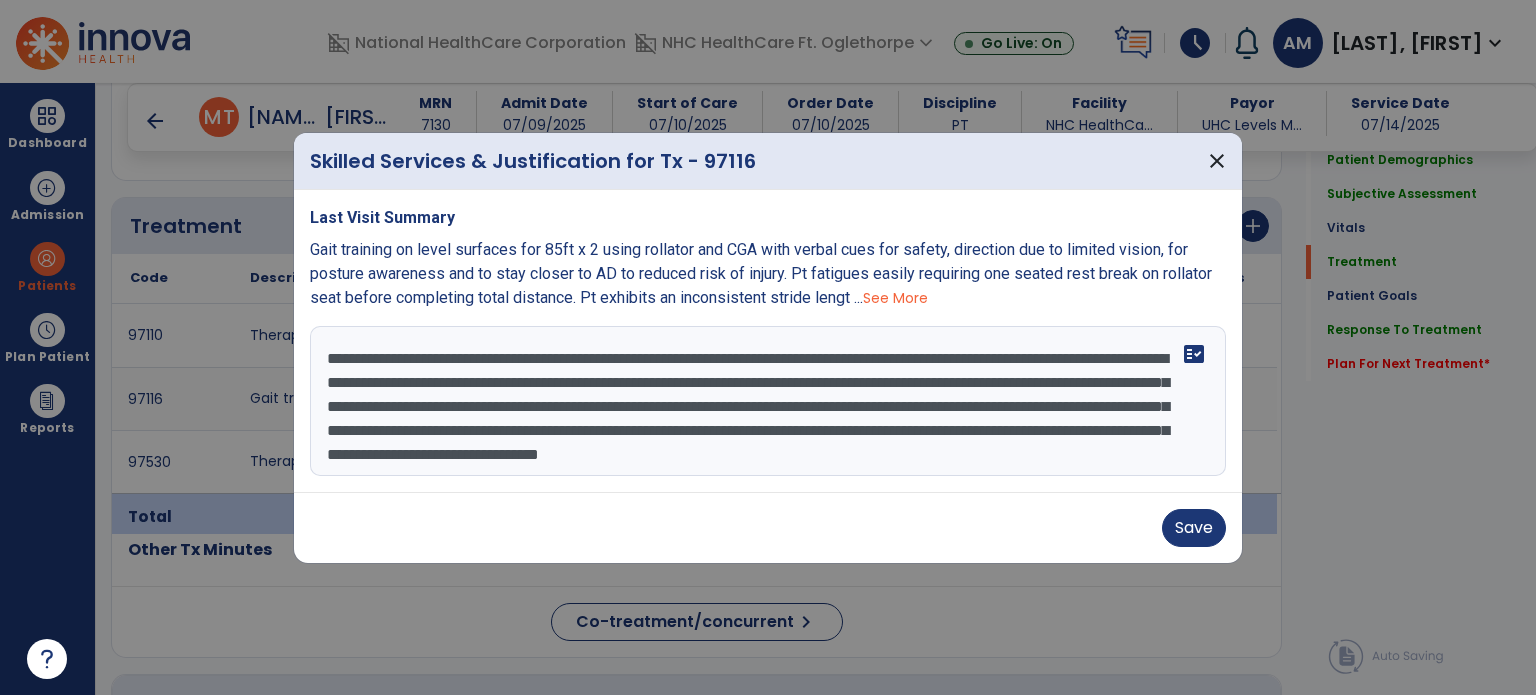 scroll, scrollTop: 72, scrollLeft: 0, axis: vertical 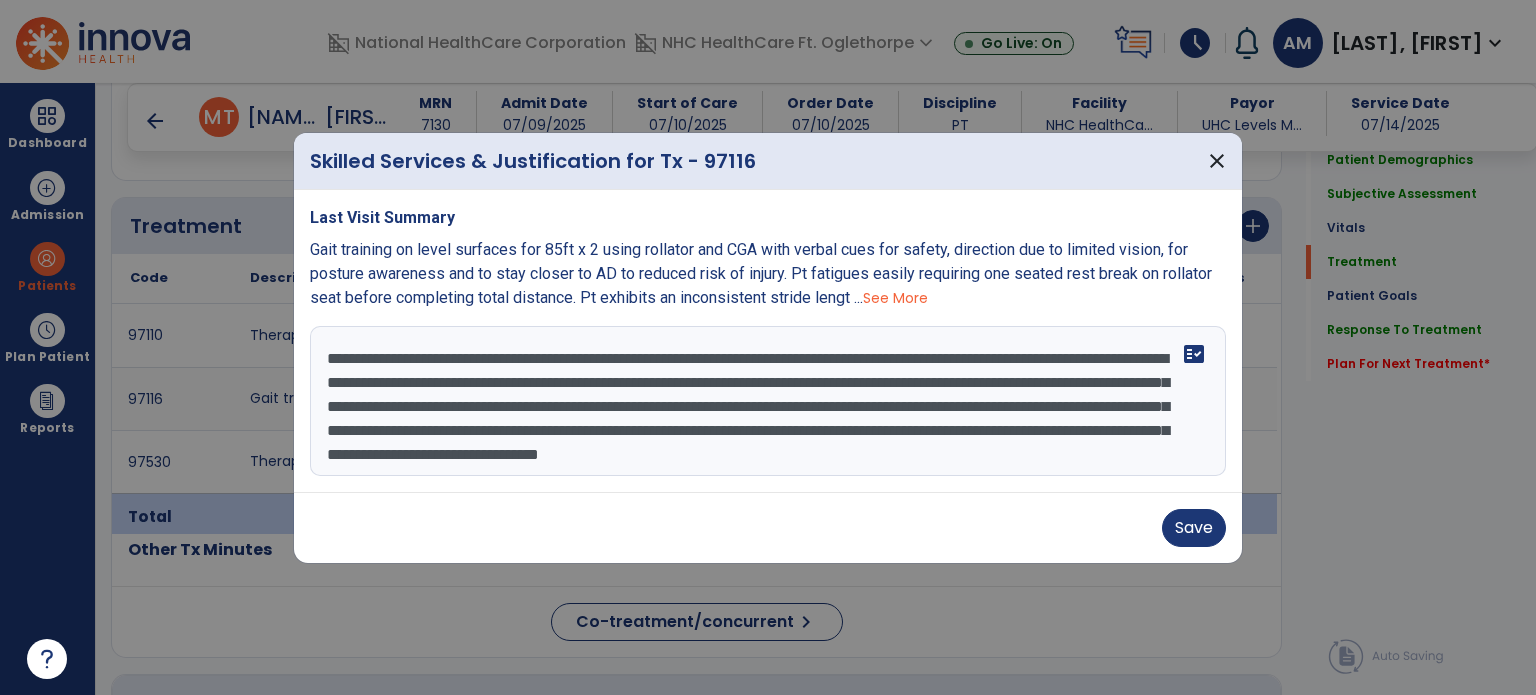 click on "**********" at bounding box center [768, 401] 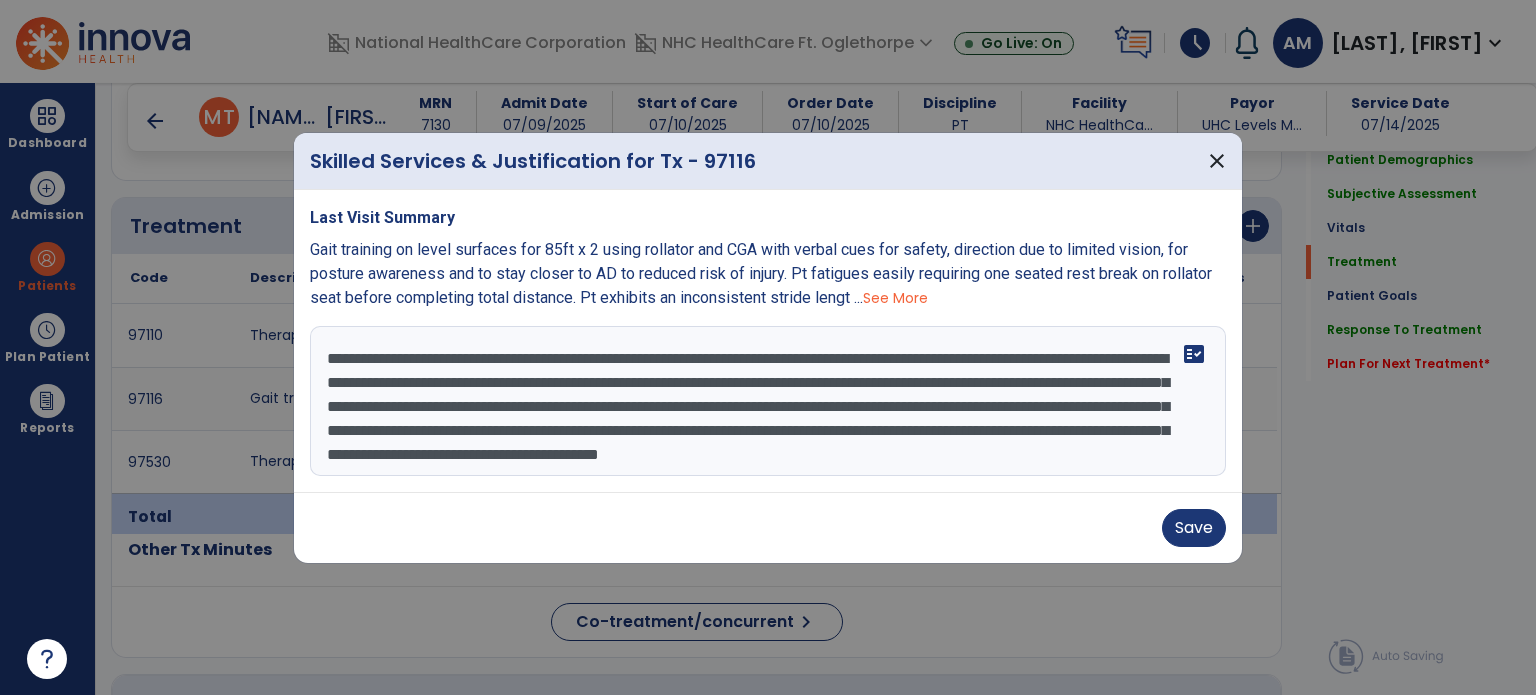 scroll, scrollTop: 63, scrollLeft: 0, axis: vertical 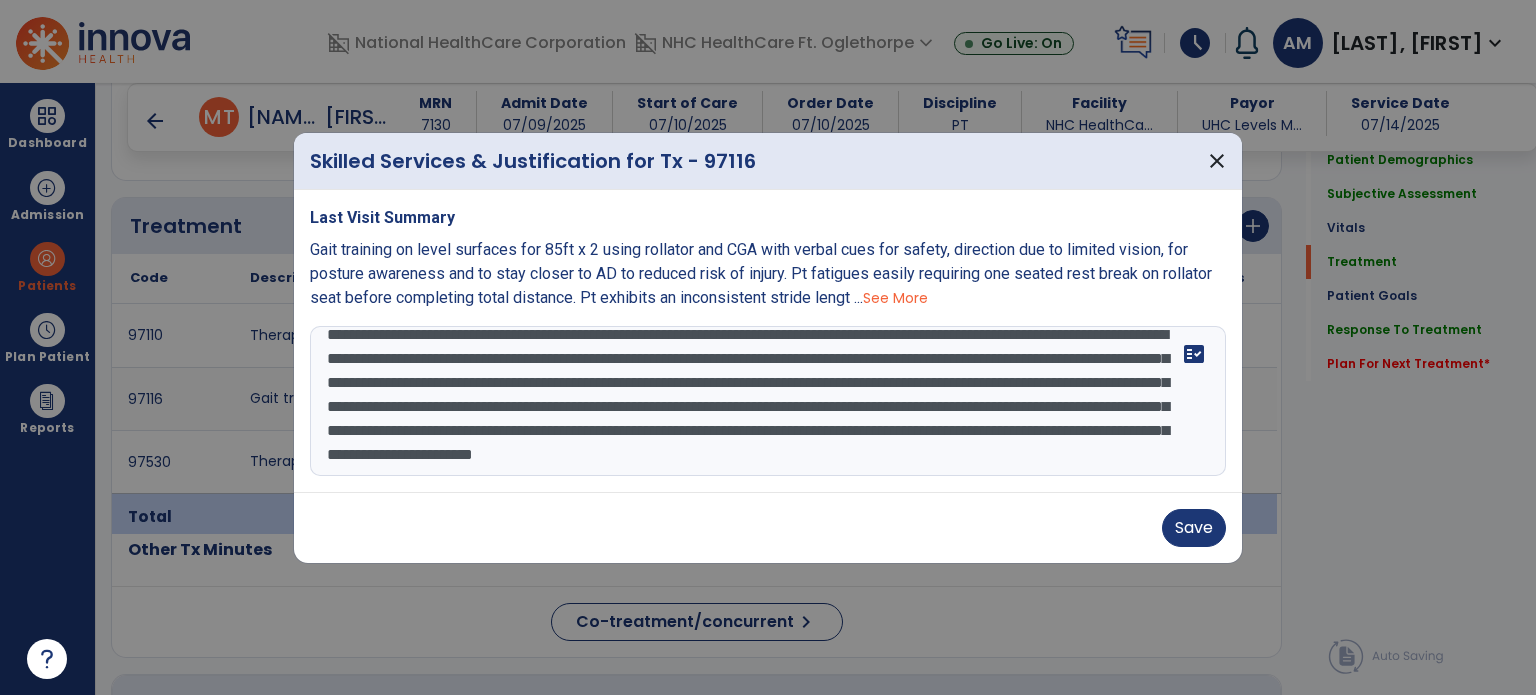 click on "**********" at bounding box center [768, 401] 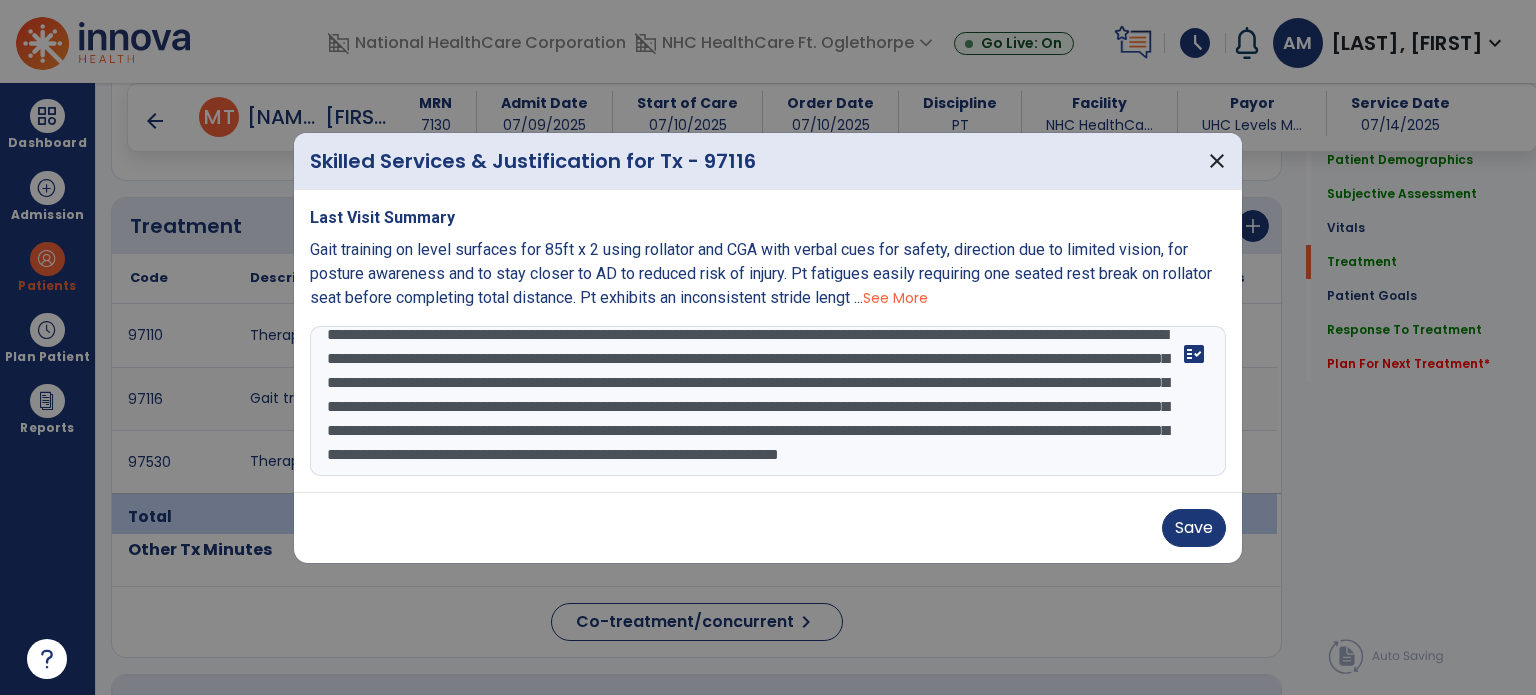 scroll, scrollTop: 111, scrollLeft: 0, axis: vertical 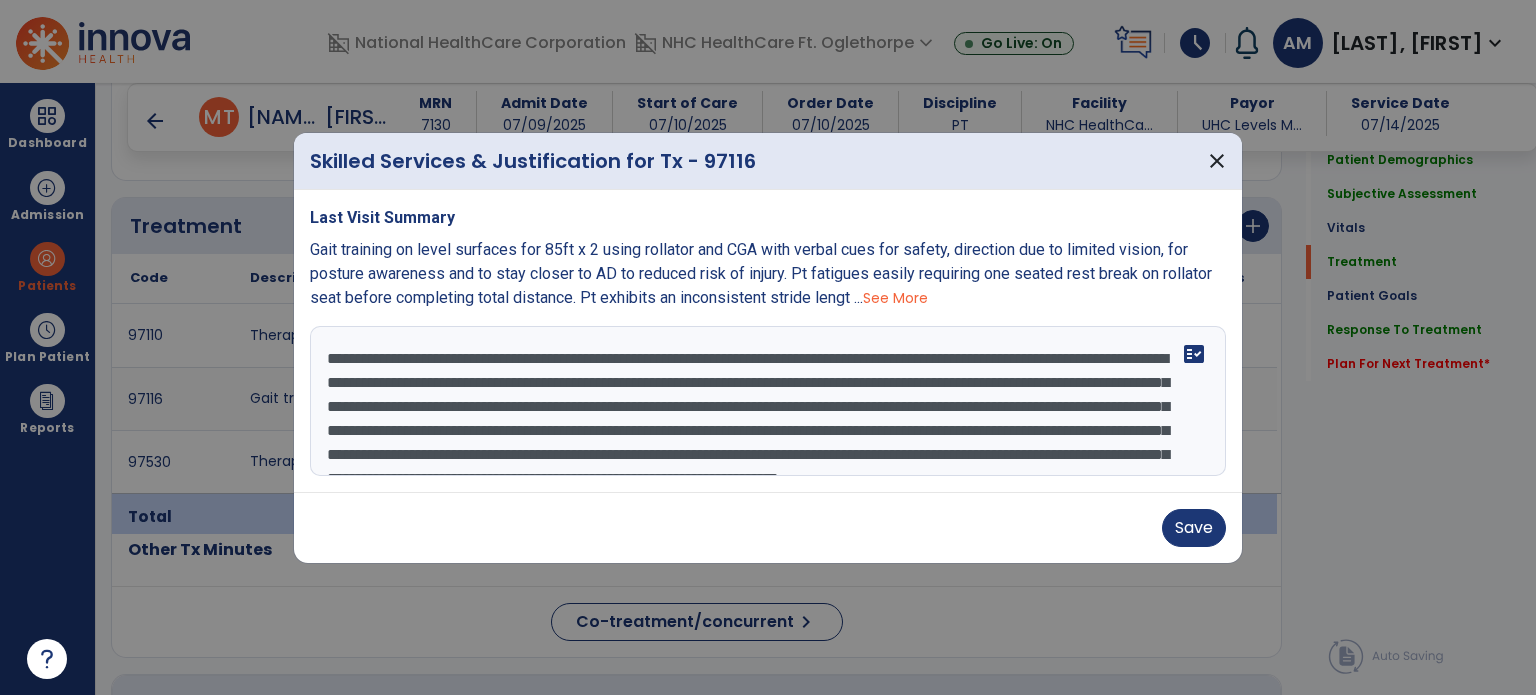 click on "**********" at bounding box center (768, 401) 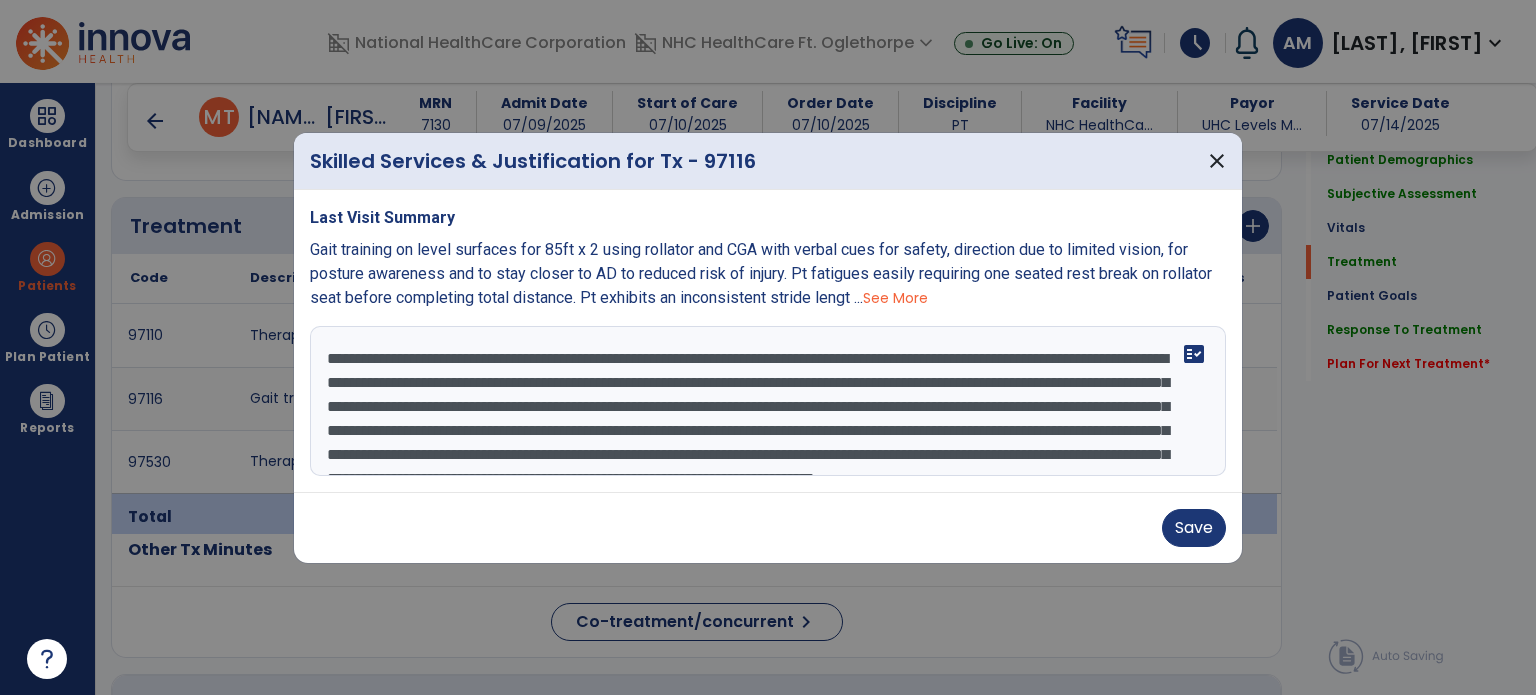 click on "**********" at bounding box center (768, 401) 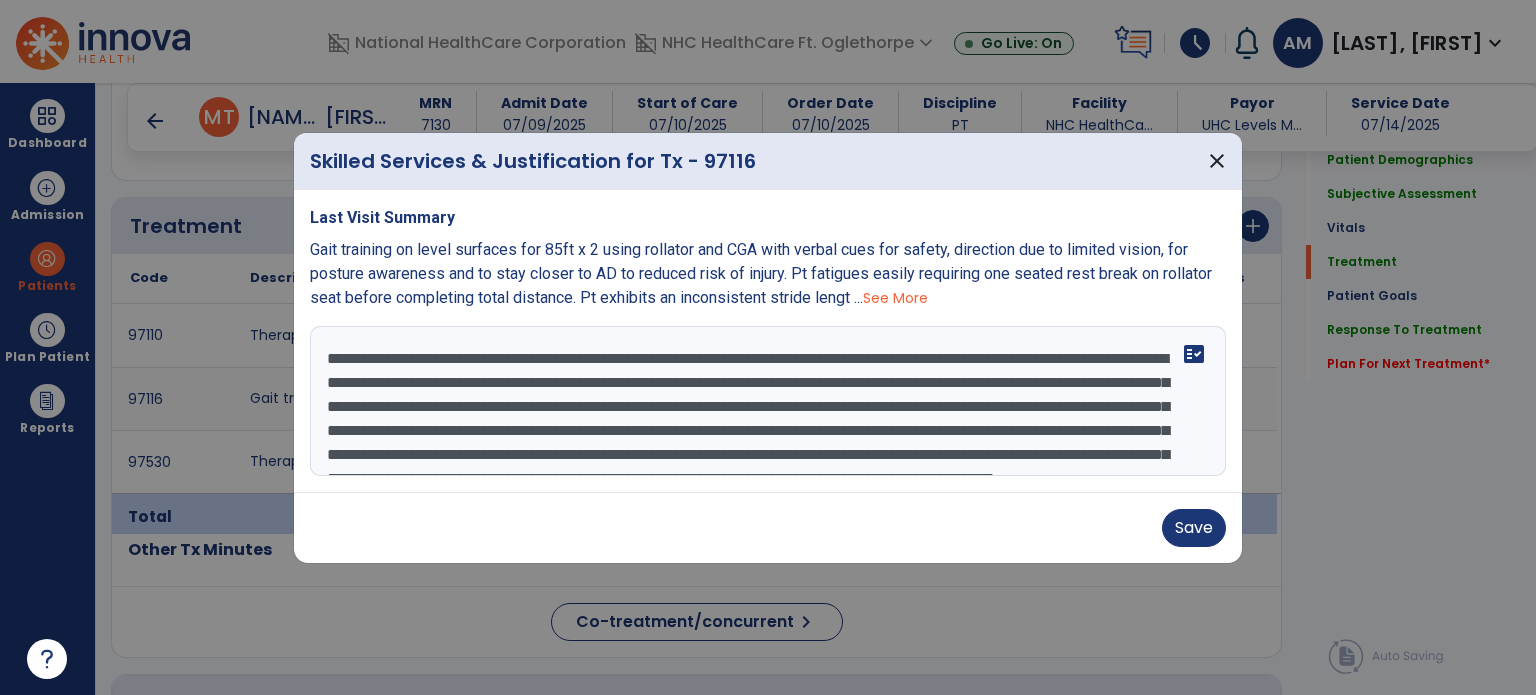 click on "**********" at bounding box center (768, 401) 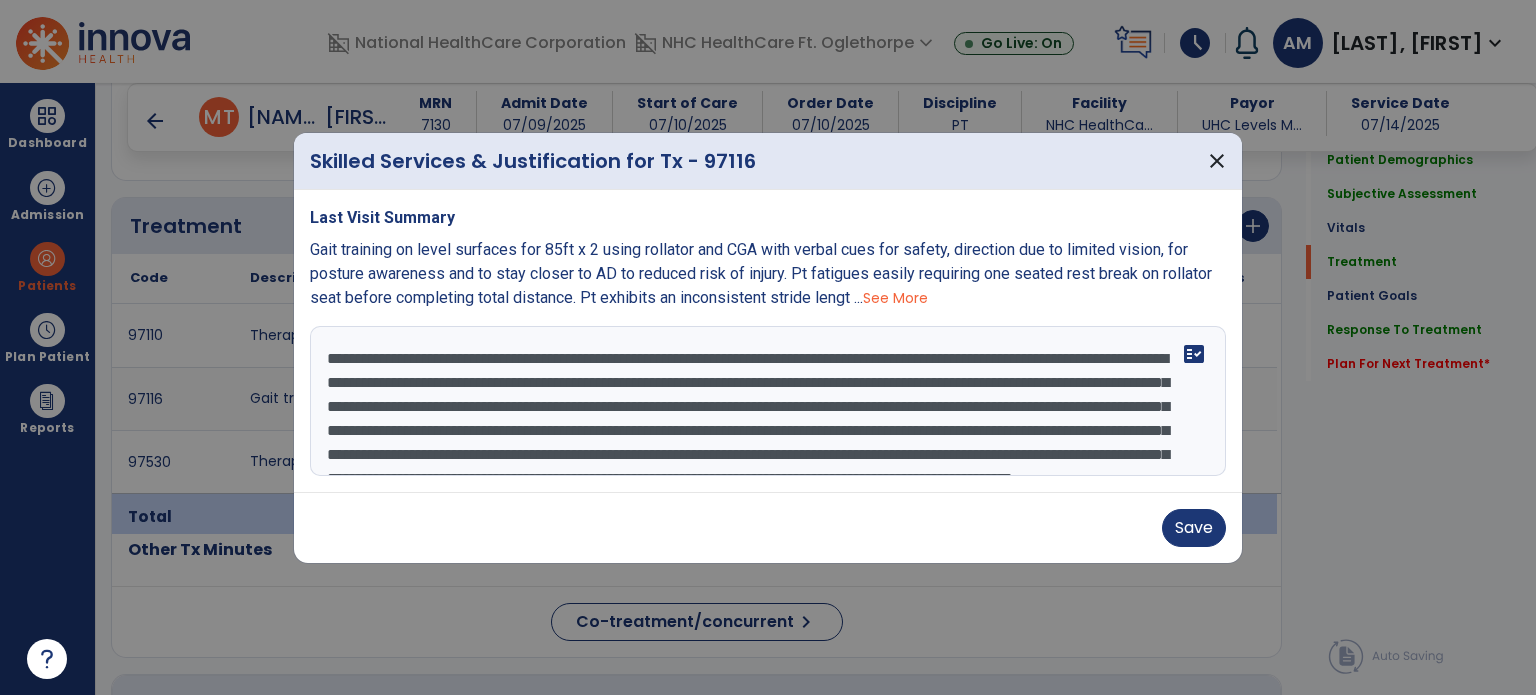 scroll, scrollTop: 90, scrollLeft: 0, axis: vertical 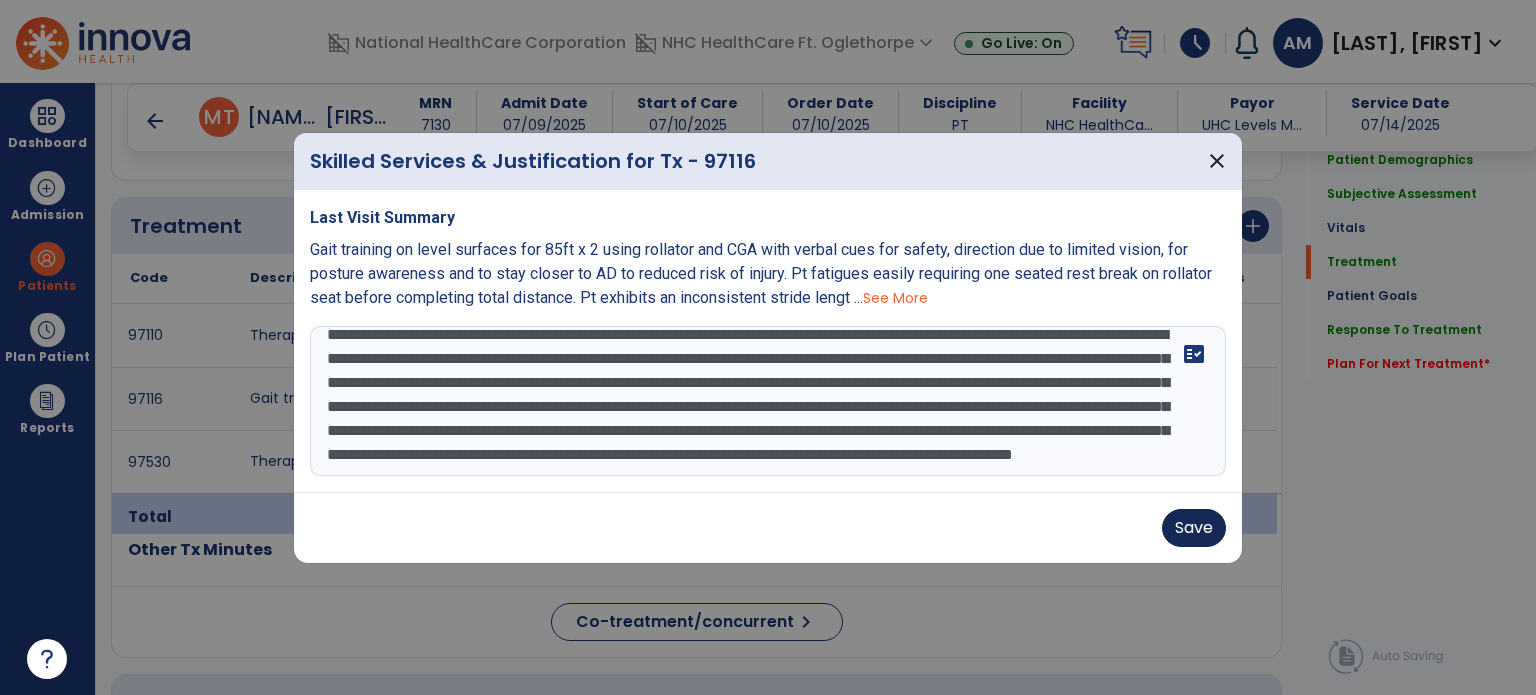 type on "**********" 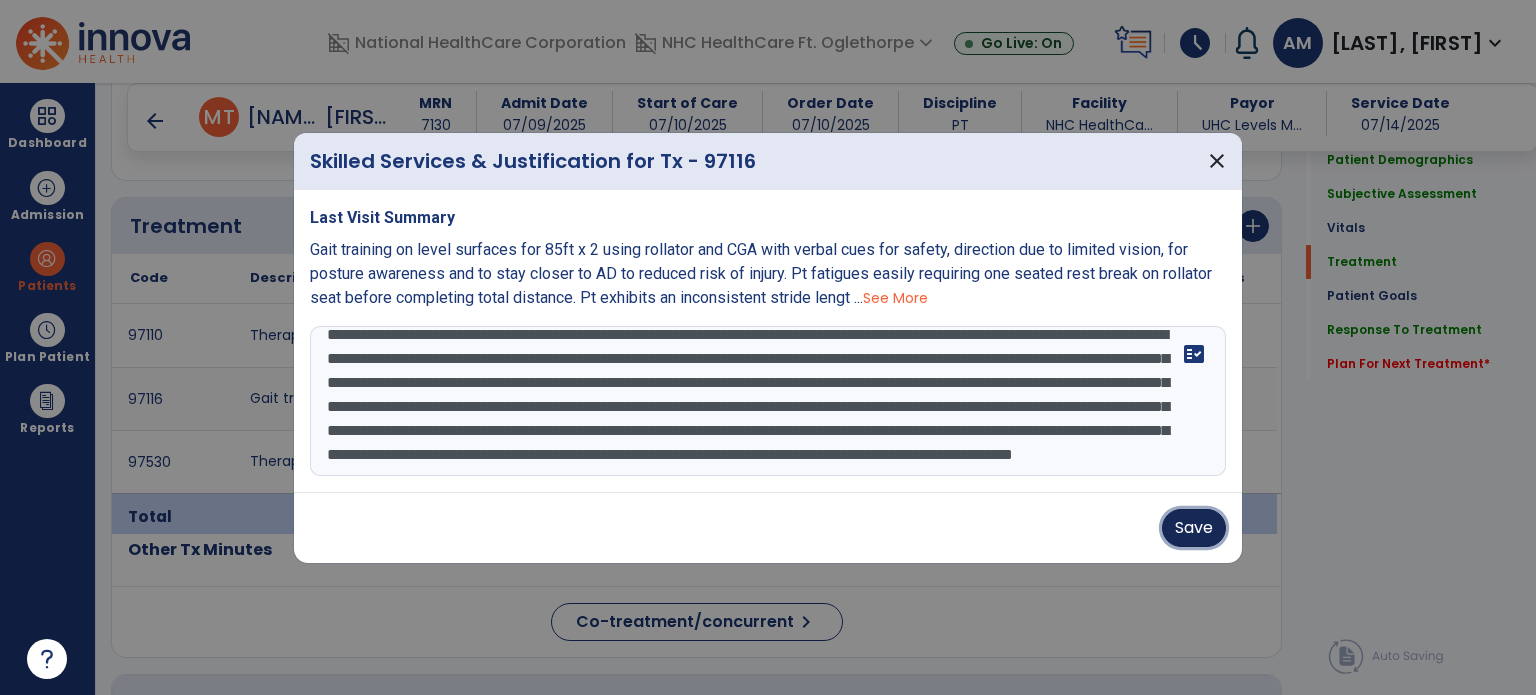 click on "Save" at bounding box center [1194, 528] 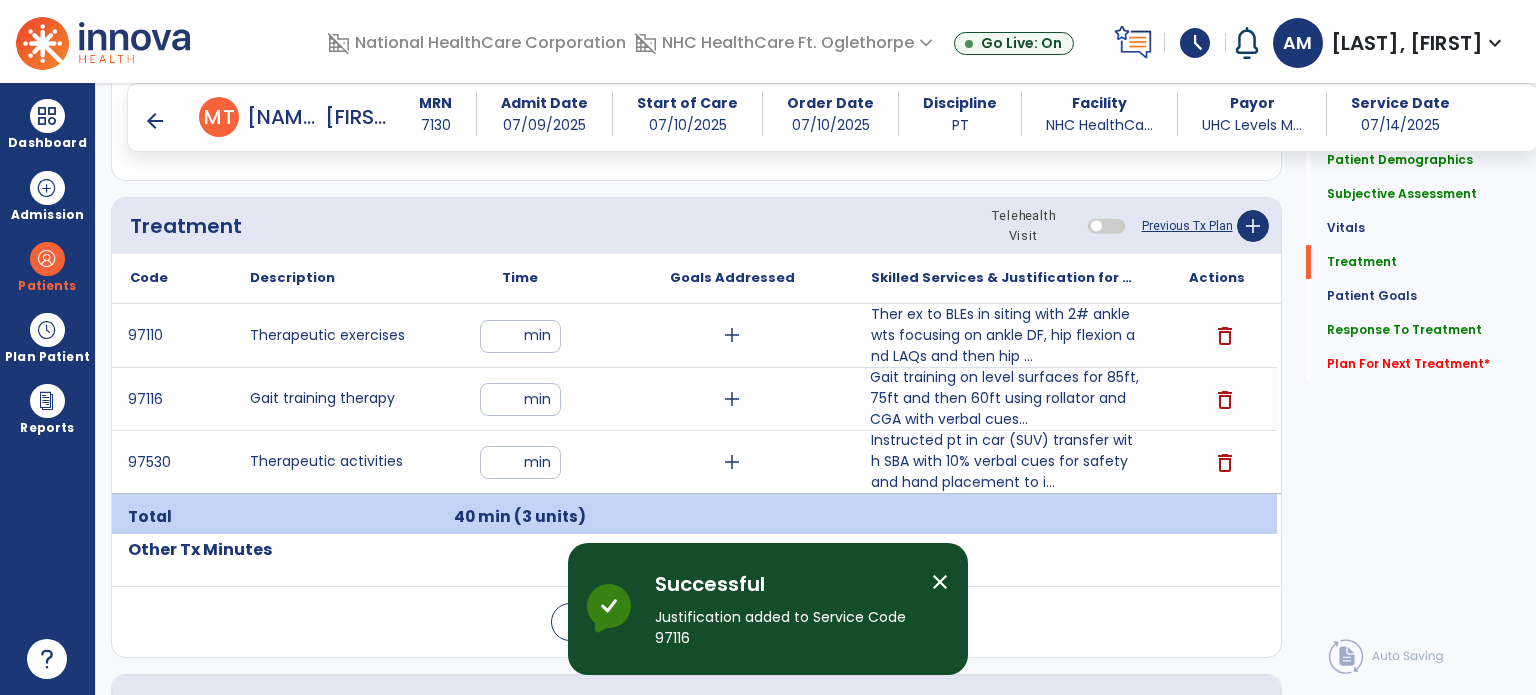 click on "Plan For Next Treatment   *  Plan For Next Treatment   *" 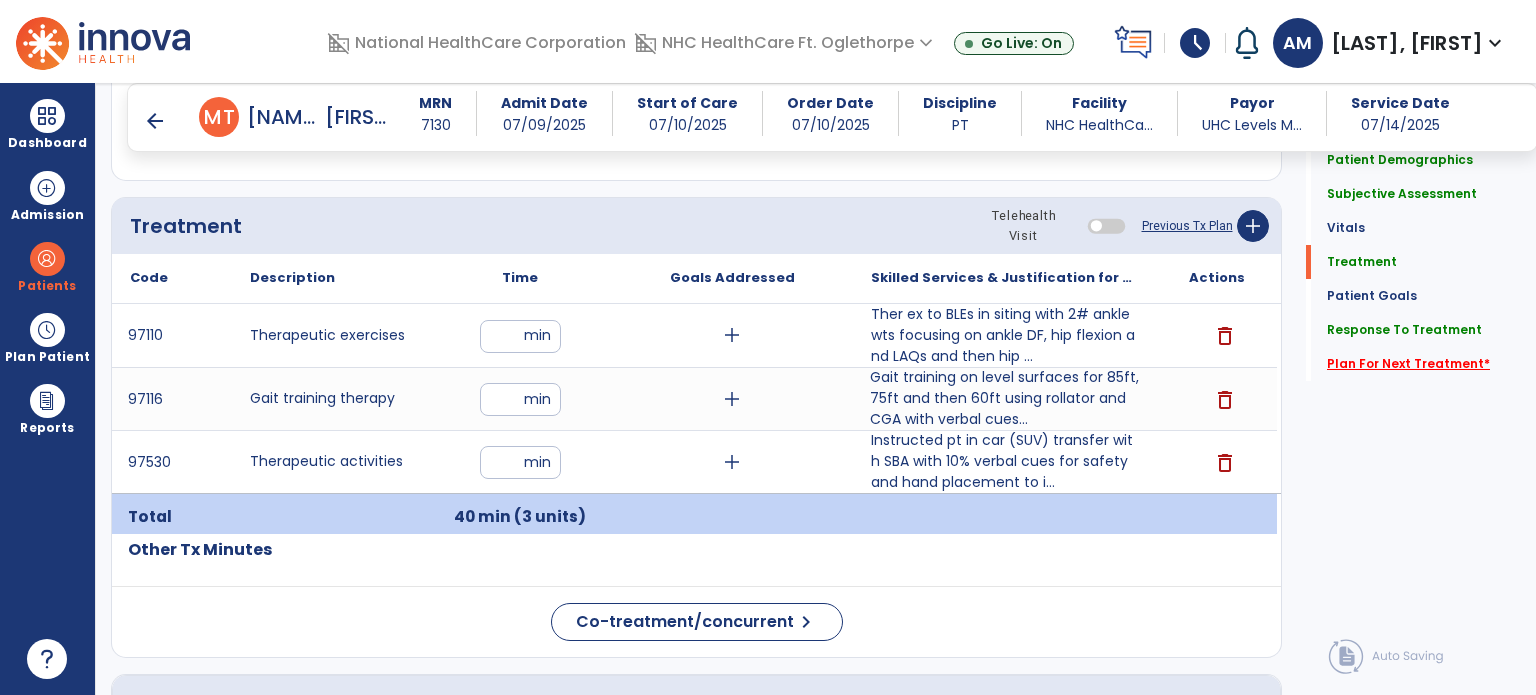 click on "Plan For Next Treatment   *" 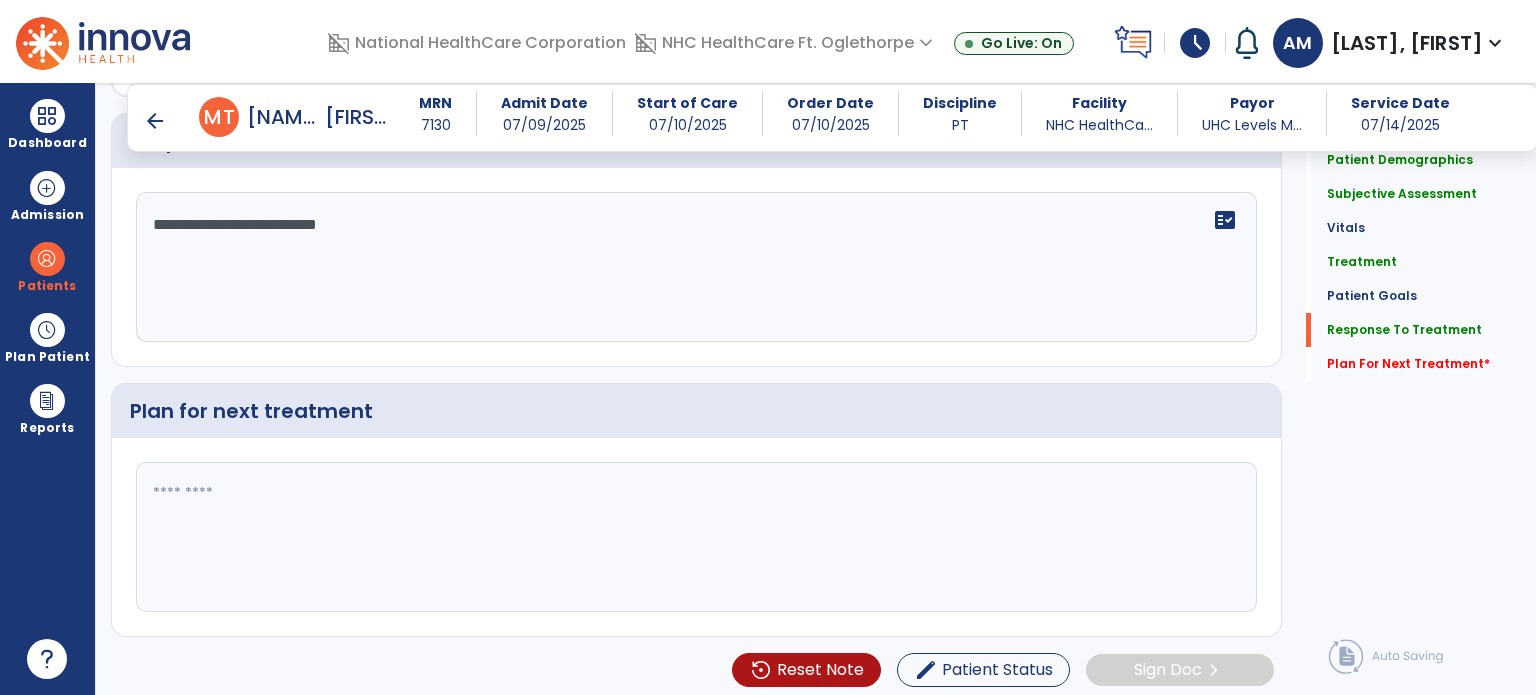 scroll, scrollTop: 2592, scrollLeft: 0, axis: vertical 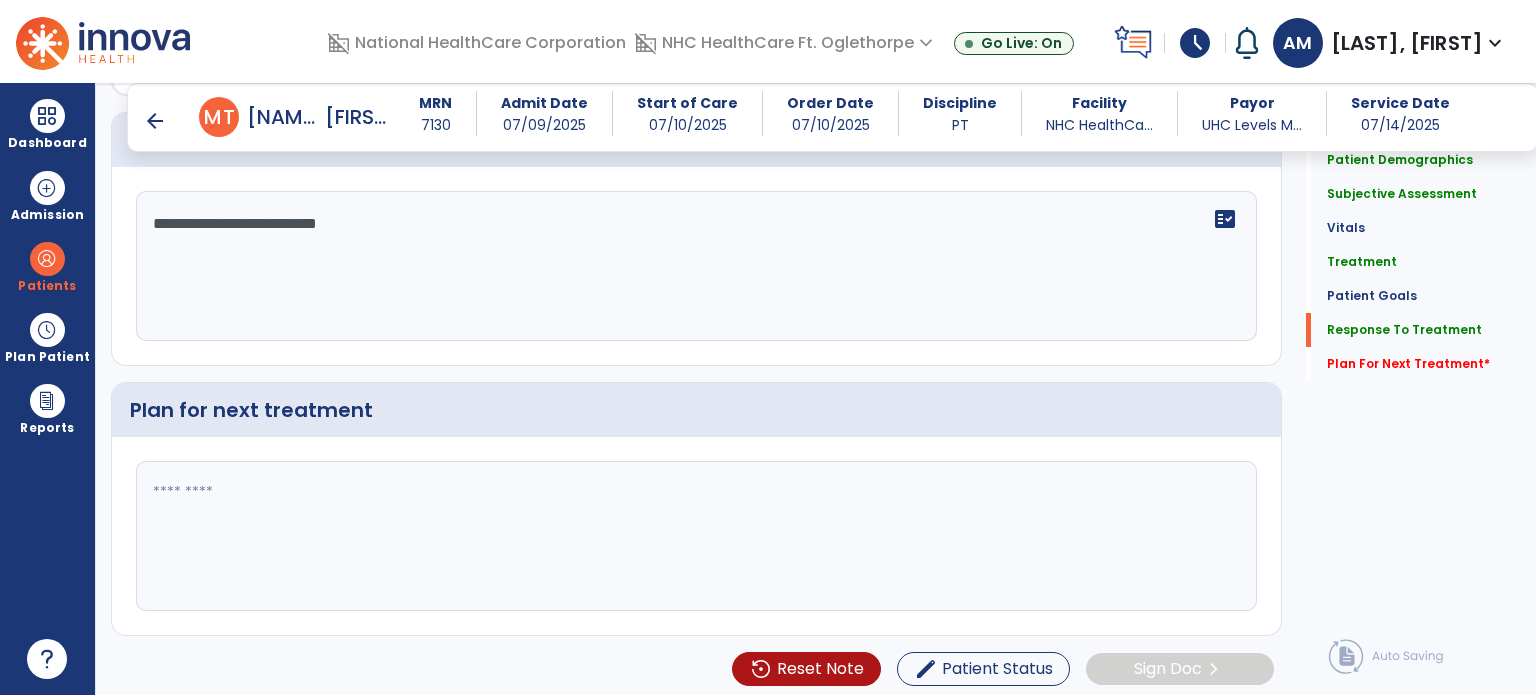 click 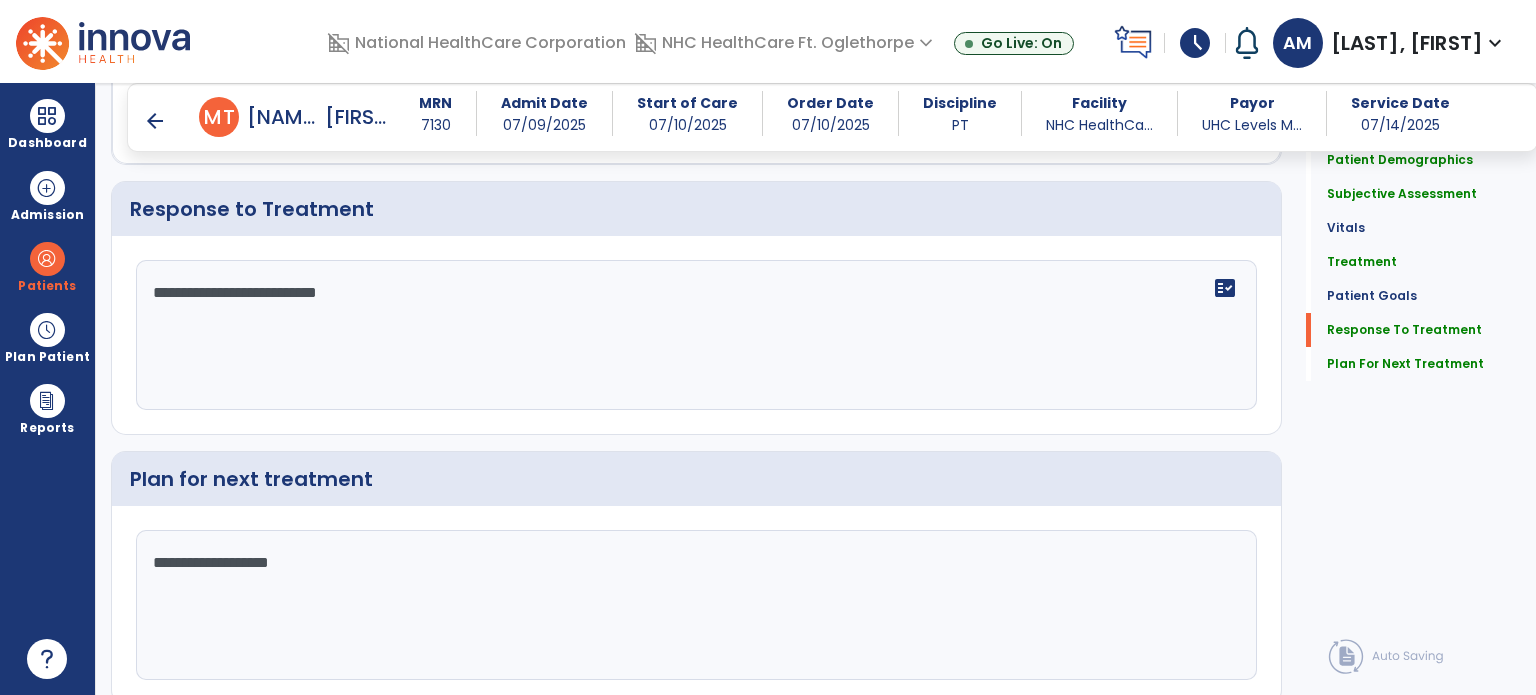scroll, scrollTop: 2592, scrollLeft: 0, axis: vertical 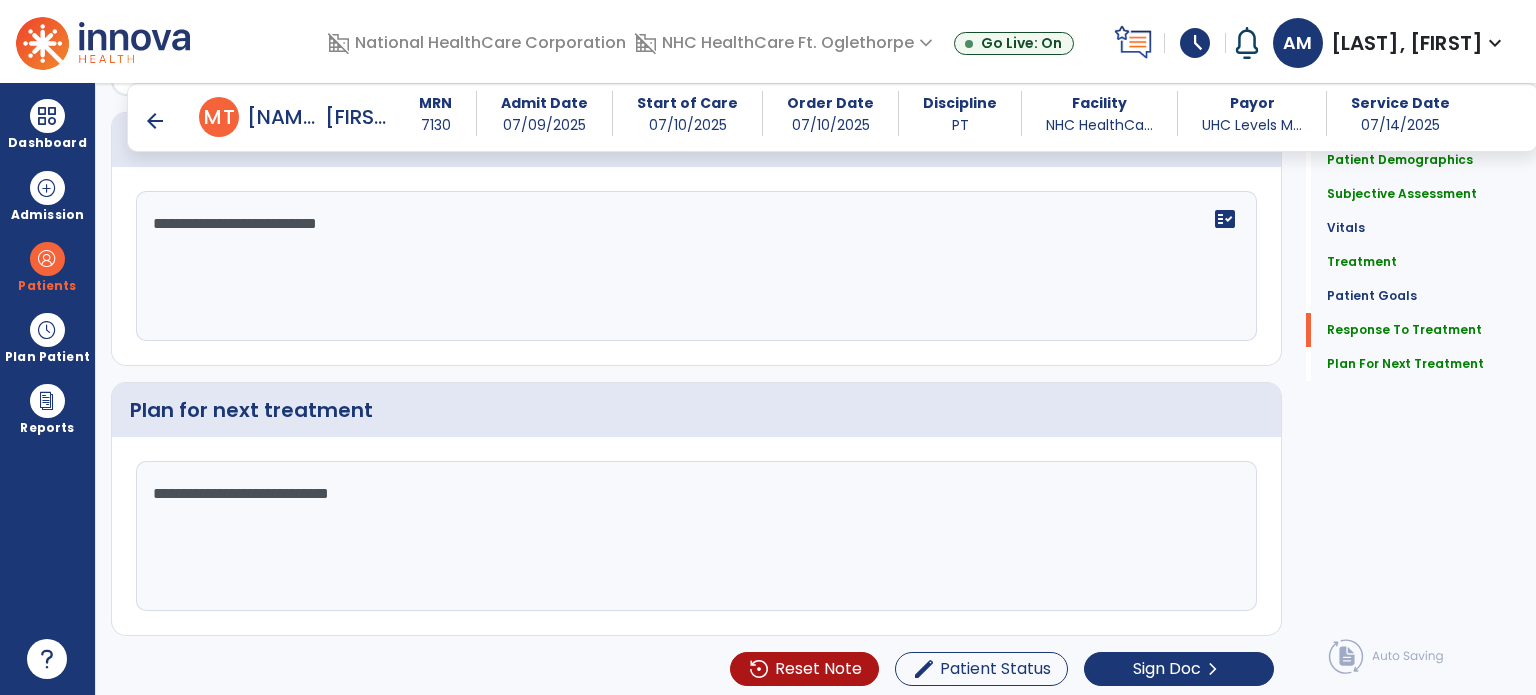 click on "**********" 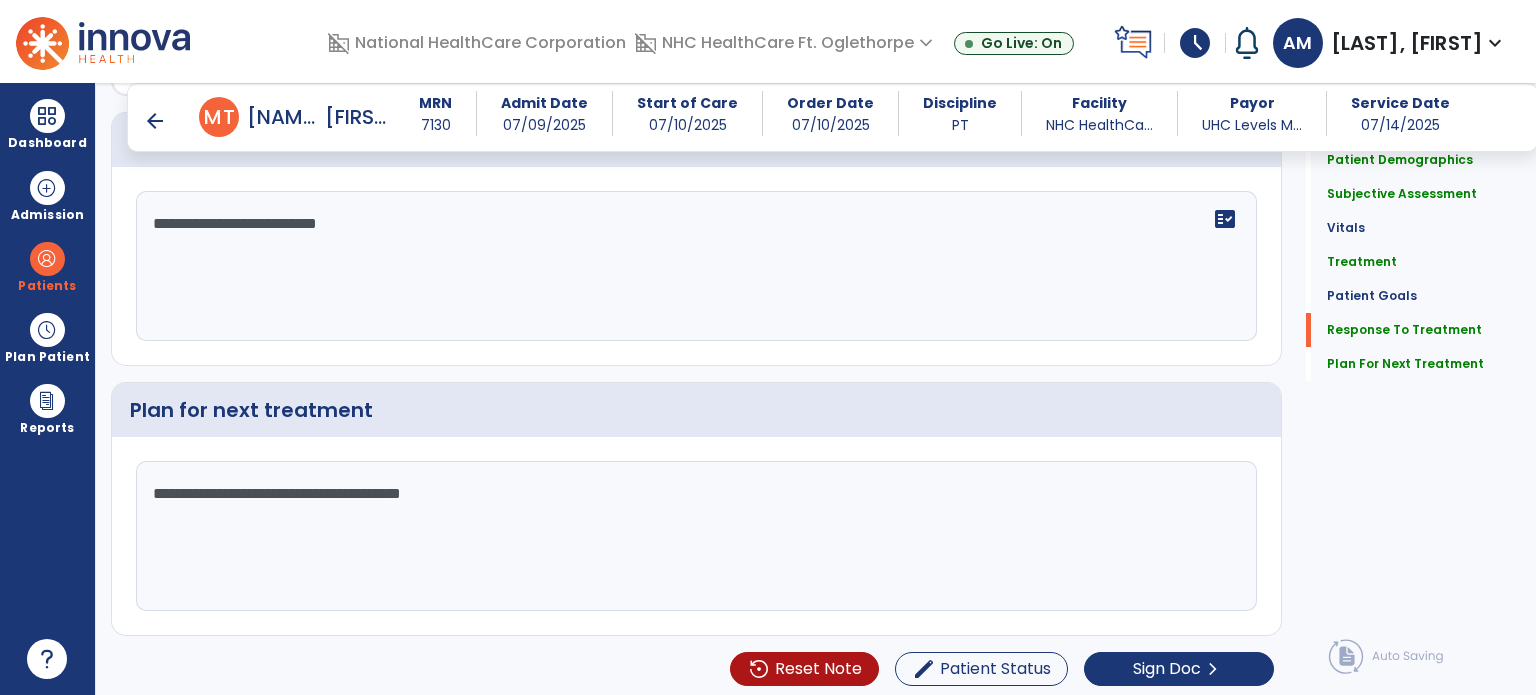 scroll, scrollTop: 2592, scrollLeft: 0, axis: vertical 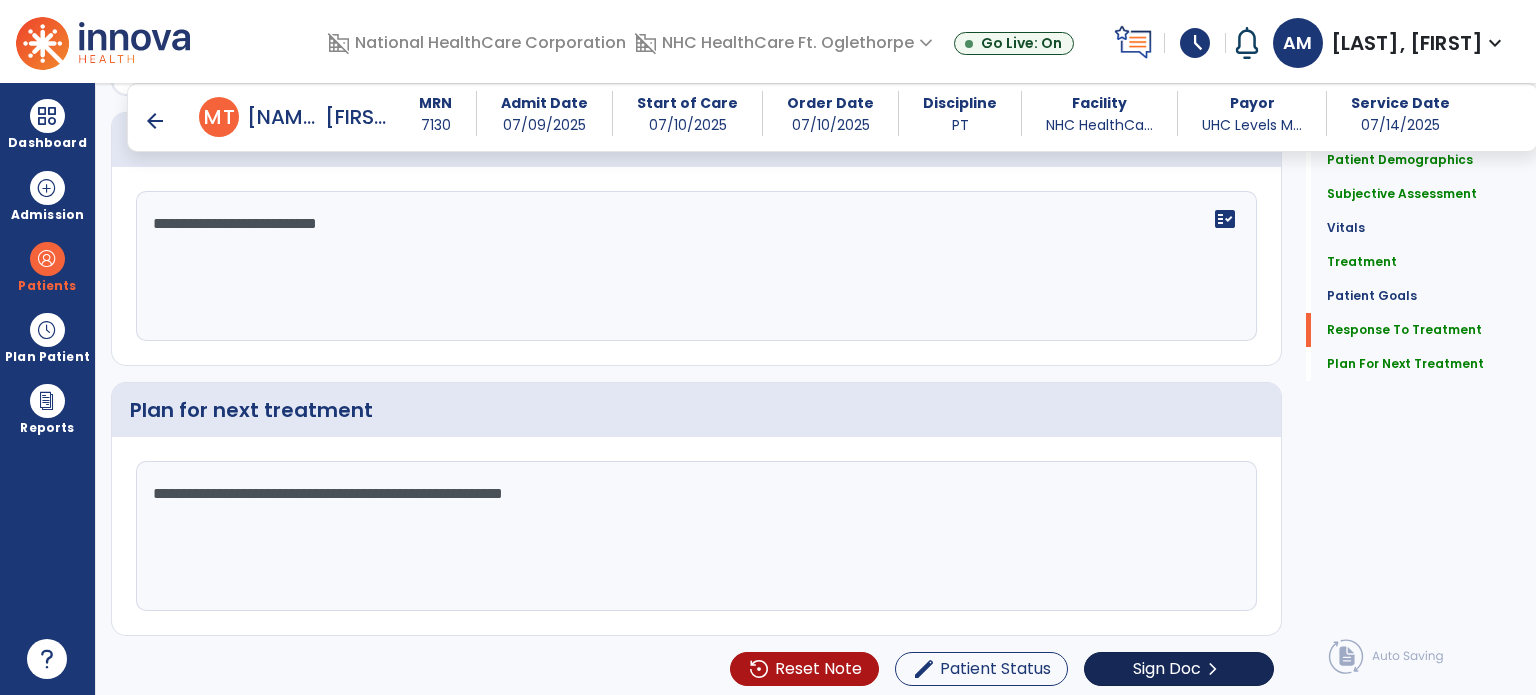 type on "**********" 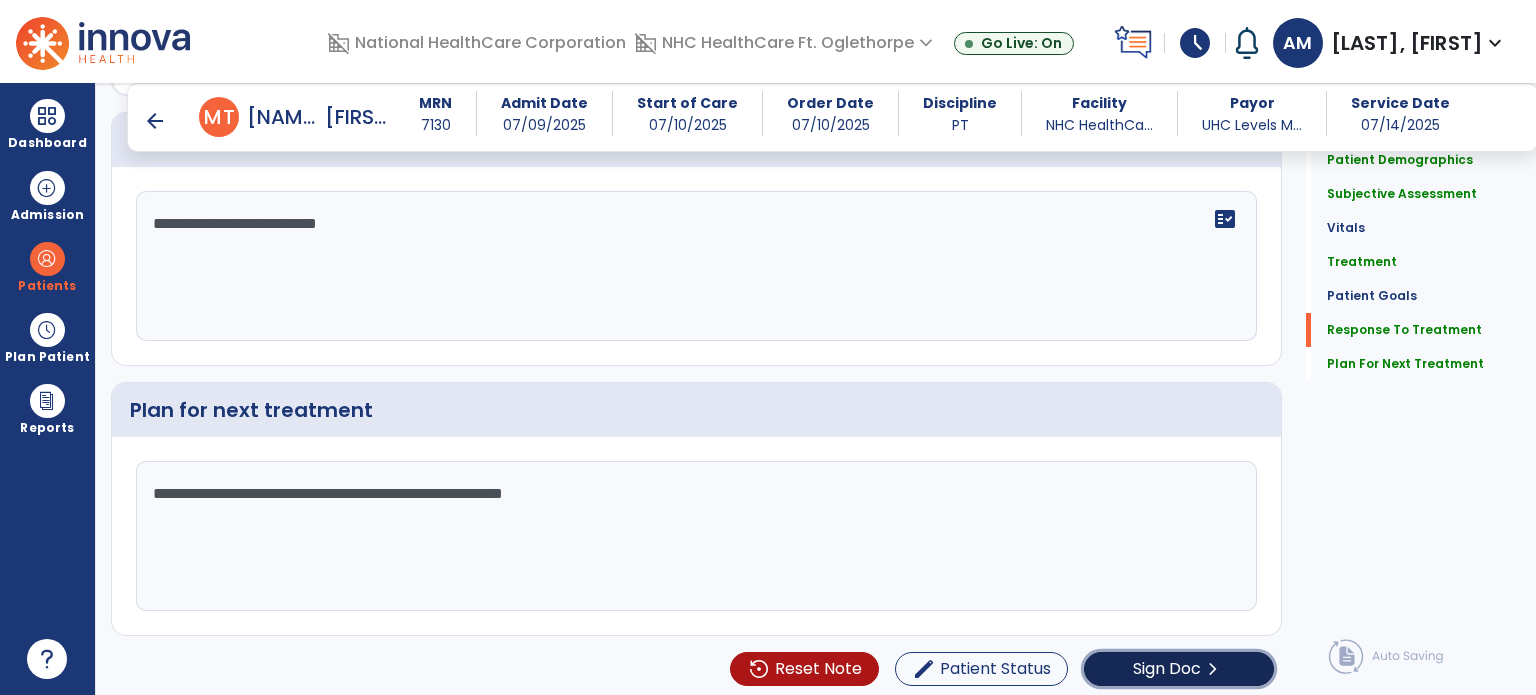 click on "Sign Doc  chevron_right" 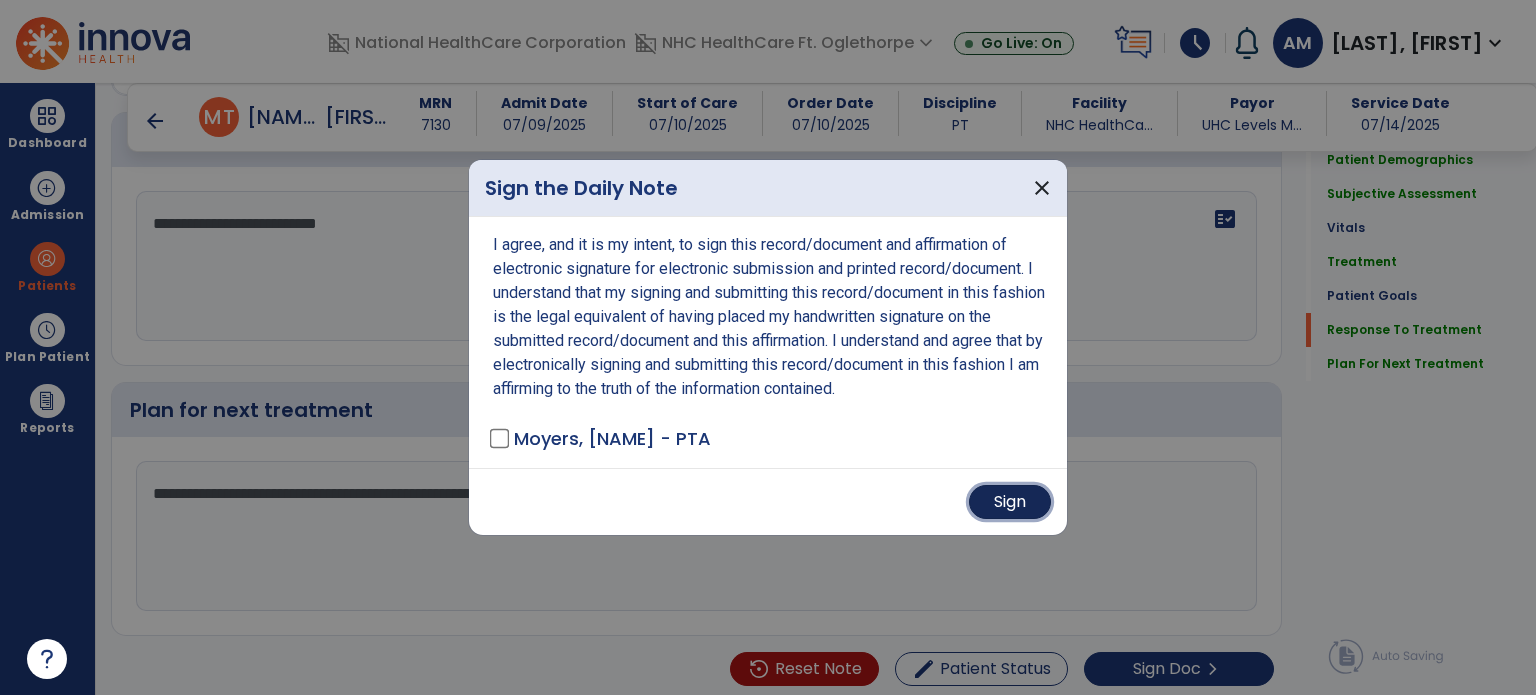 click on "Sign" at bounding box center [1010, 502] 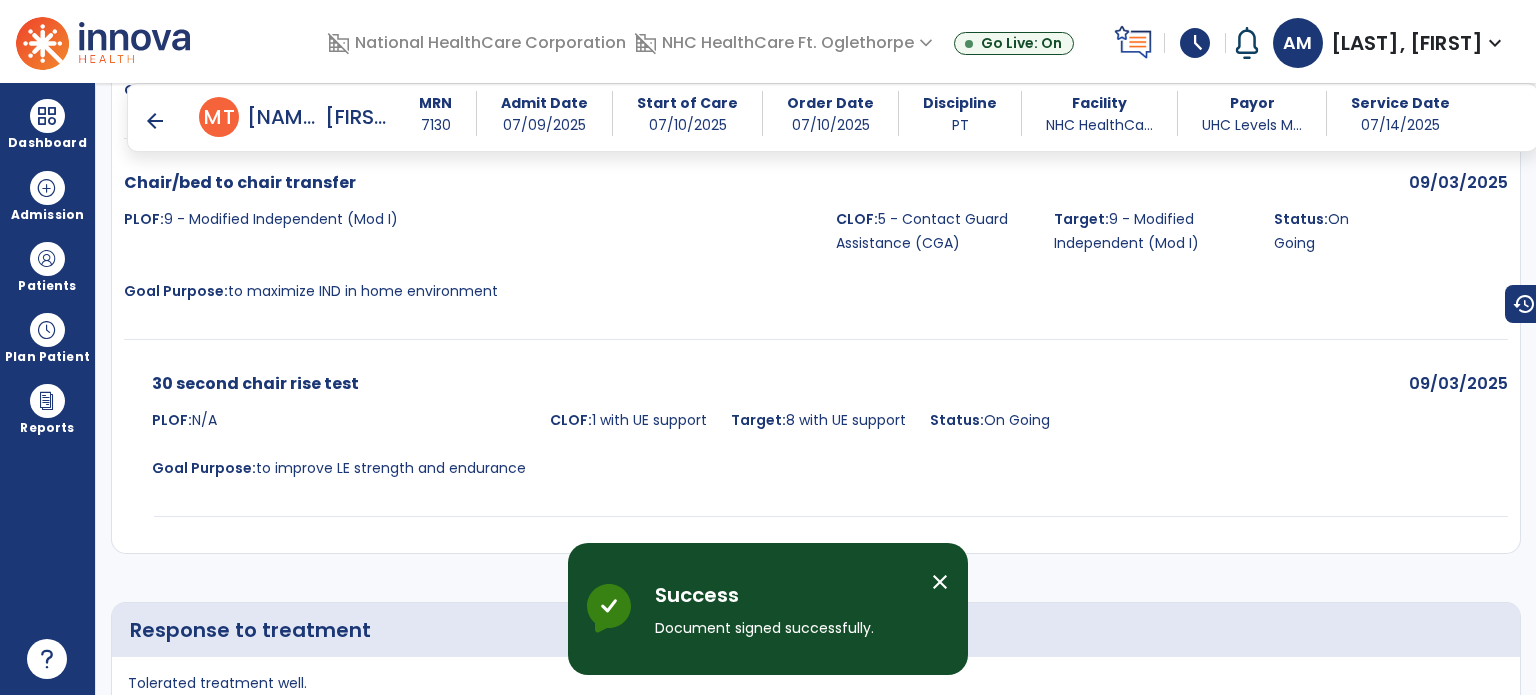 scroll, scrollTop: 4222, scrollLeft: 0, axis: vertical 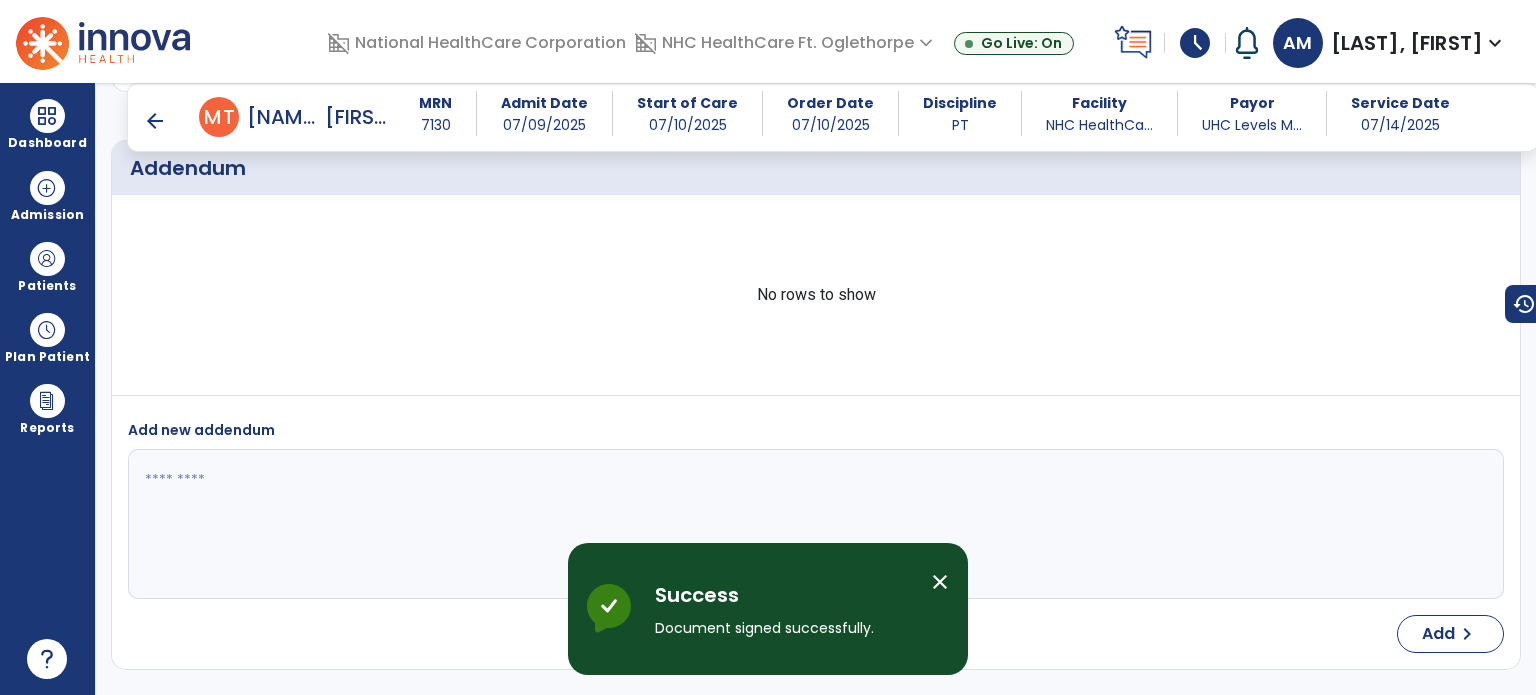 click on "arrow_back" at bounding box center (155, 121) 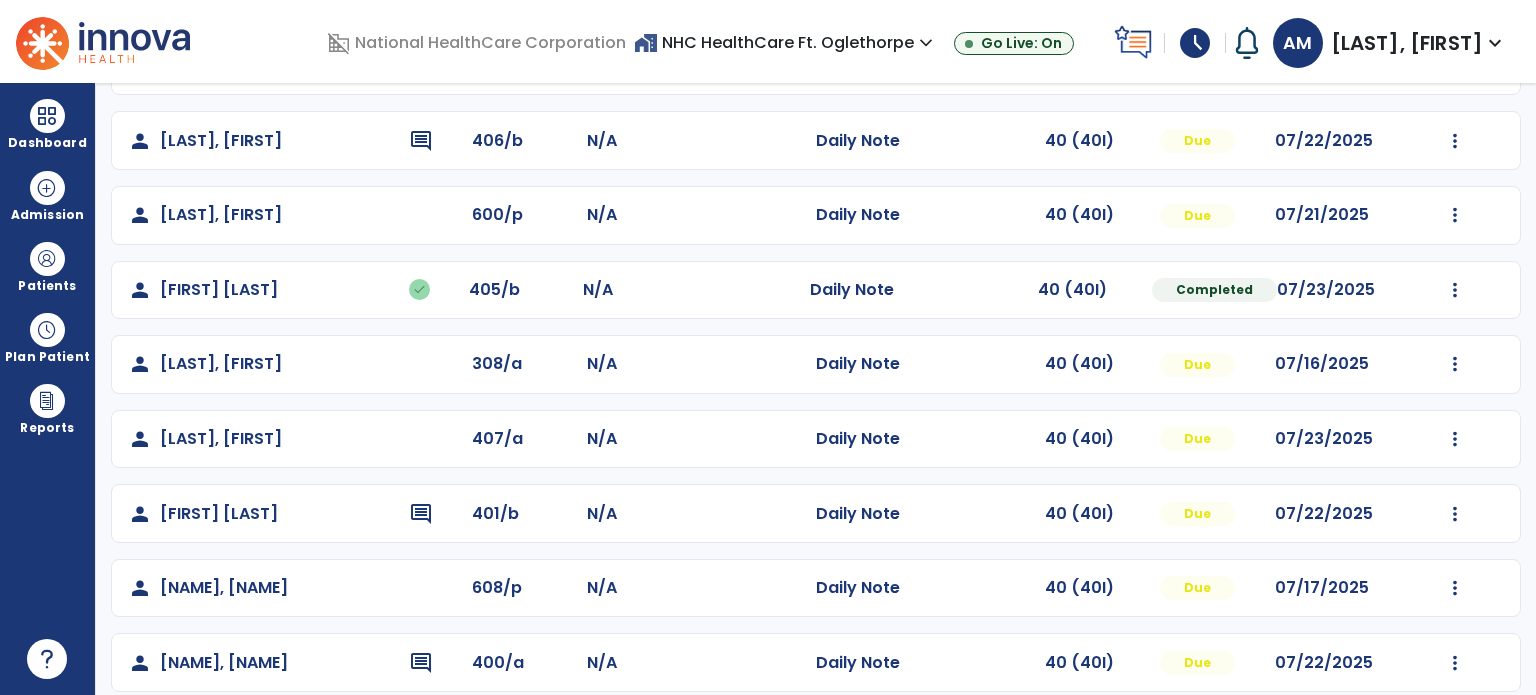 scroll, scrollTop: 464, scrollLeft: 0, axis: vertical 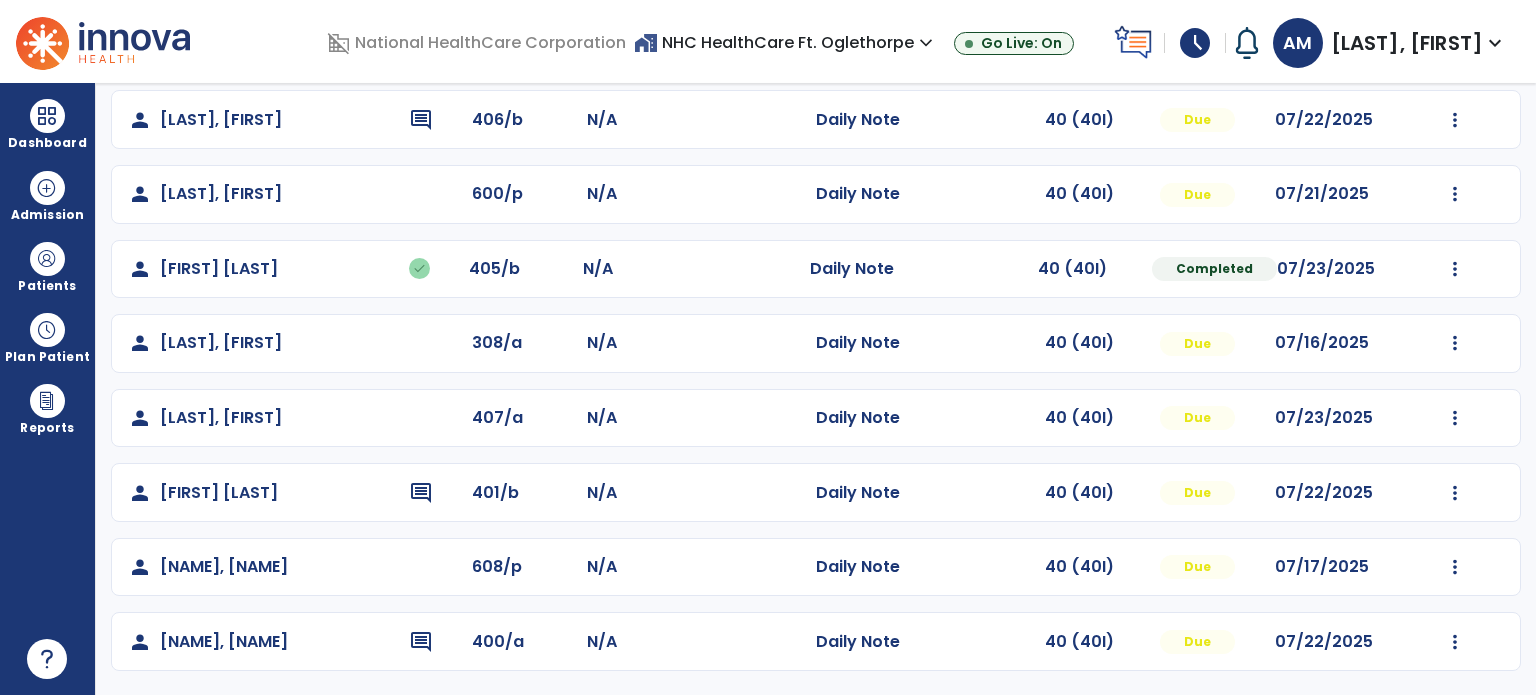 click on "Mark Visit As Complete   Reset Note   Open Document   G + C Mins" 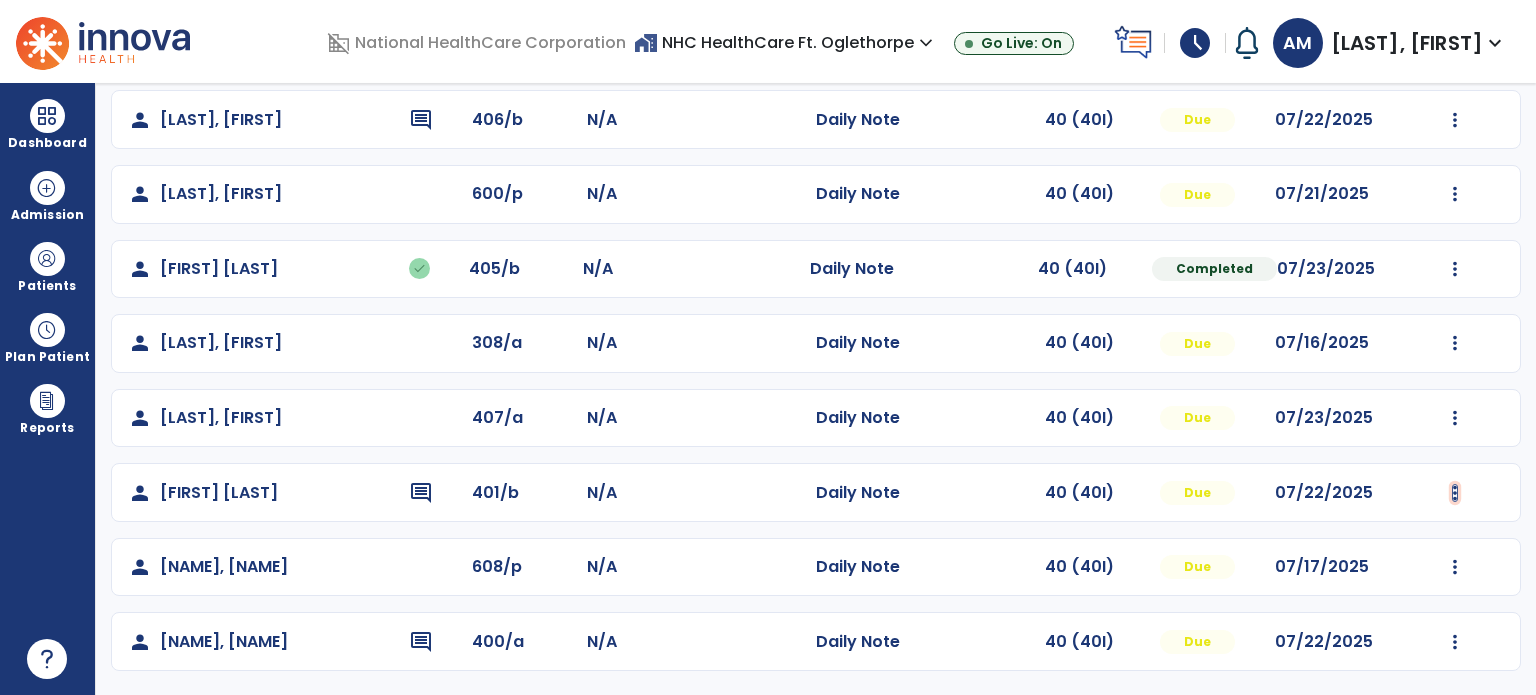 click at bounding box center [1455, -104] 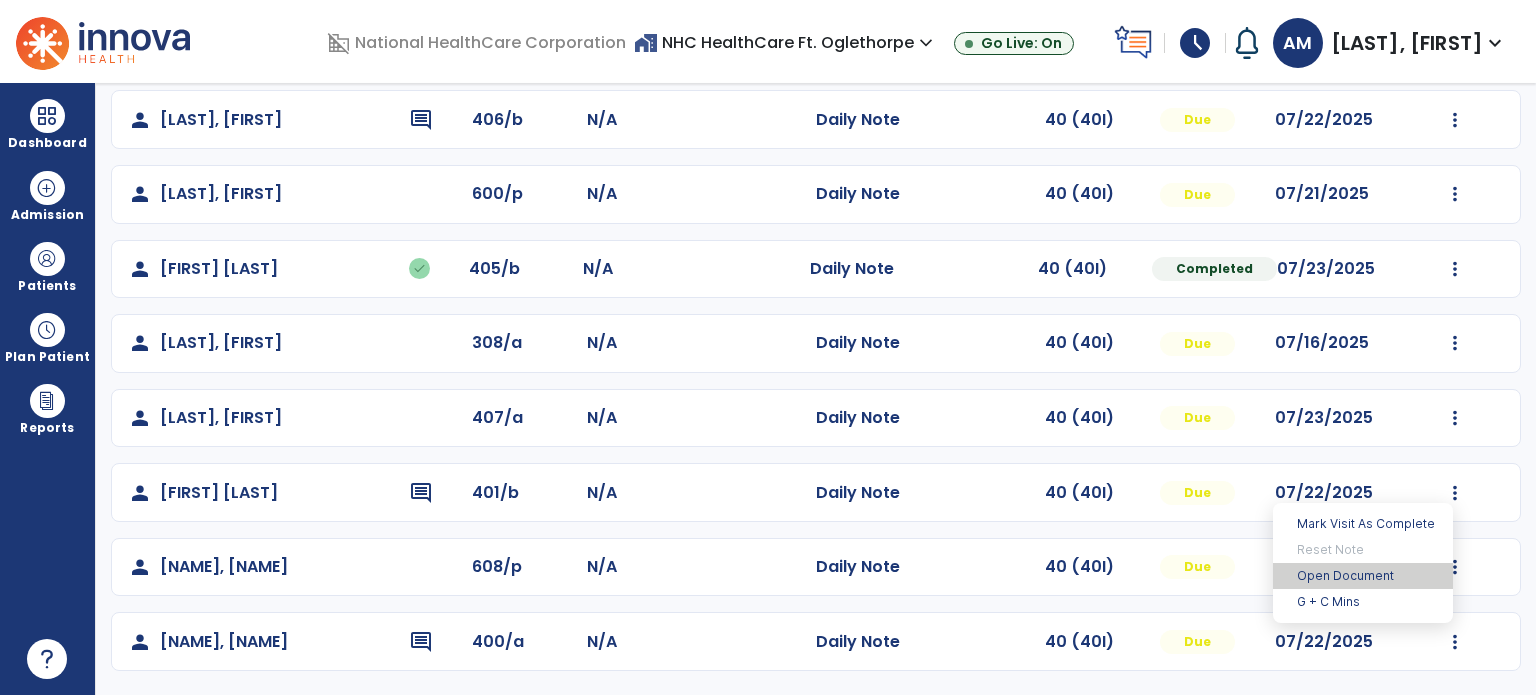 click on "Open Document" at bounding box center (1363, 576) 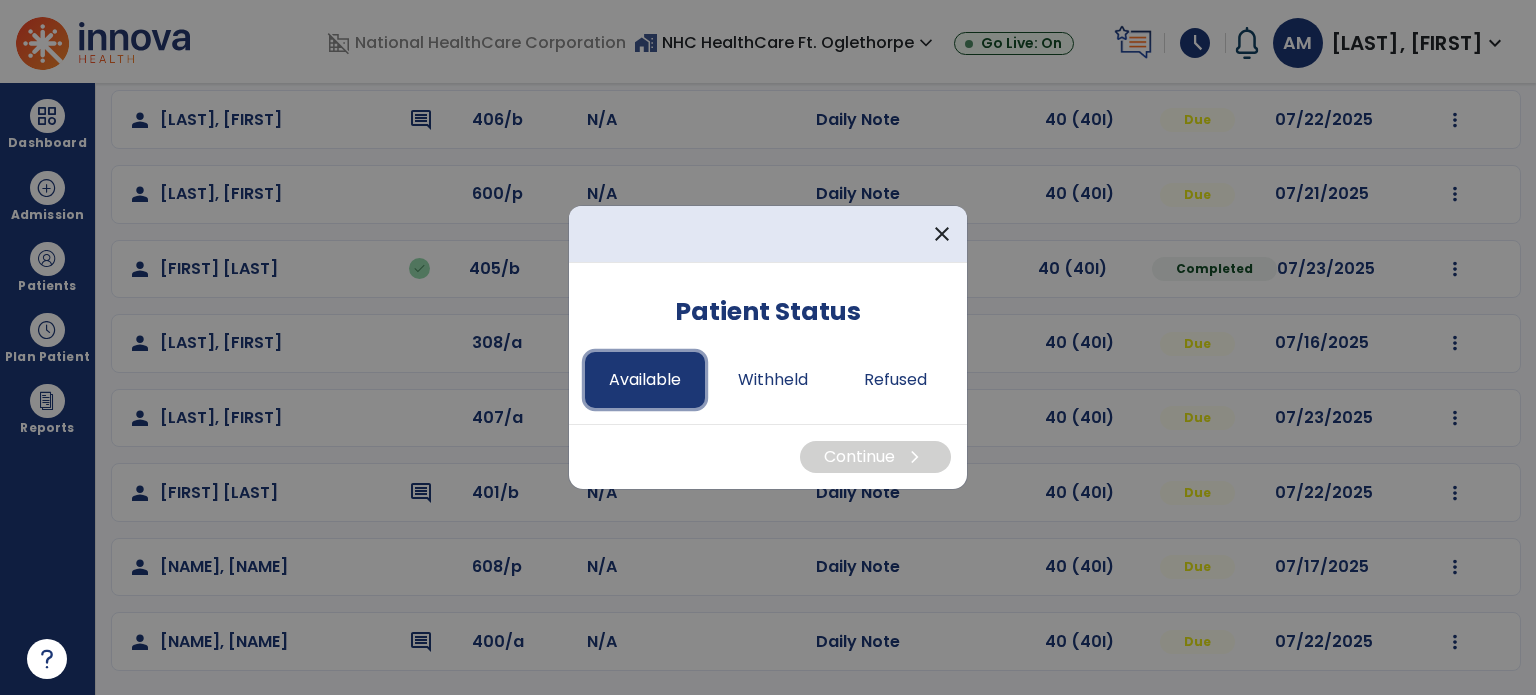 click on "Available" at bounding box center [645, 380] 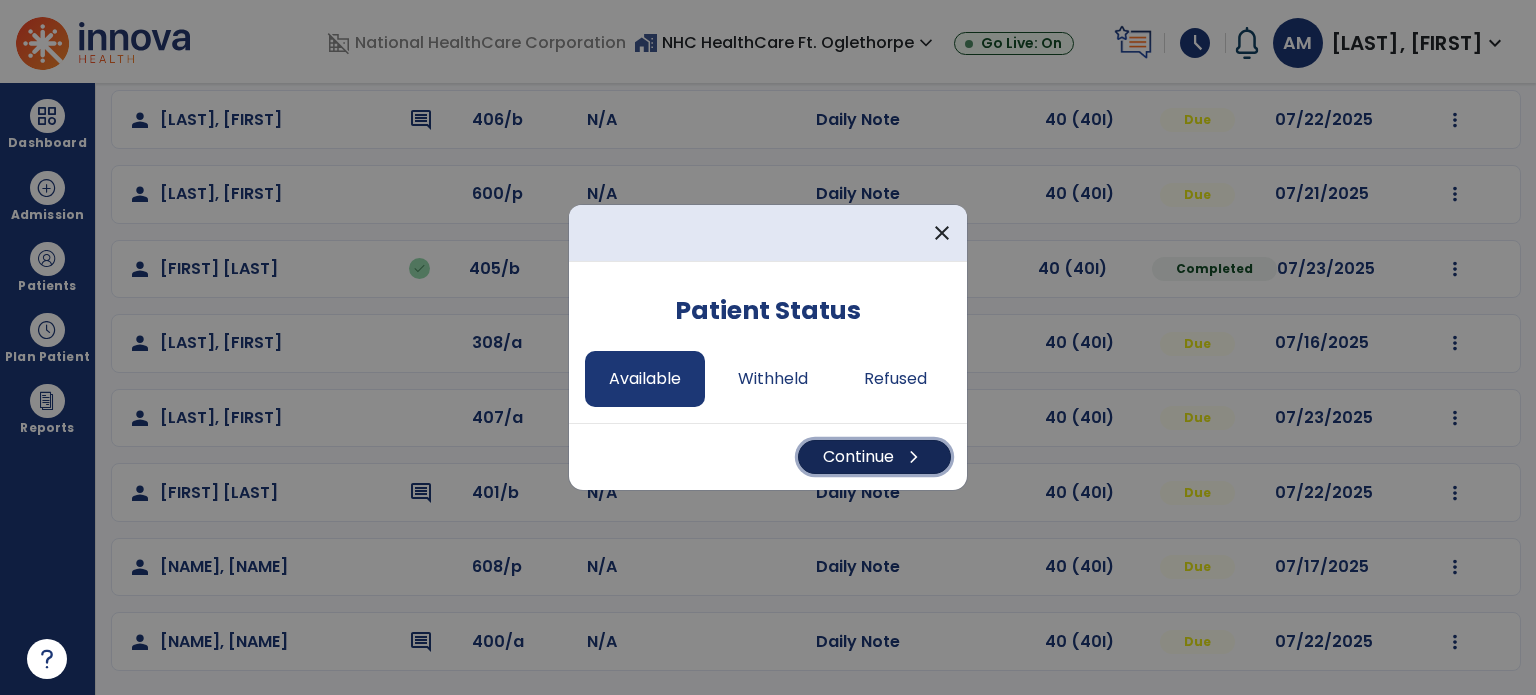 click on "Continue   chevron_right" at bounding box center (874, 457) 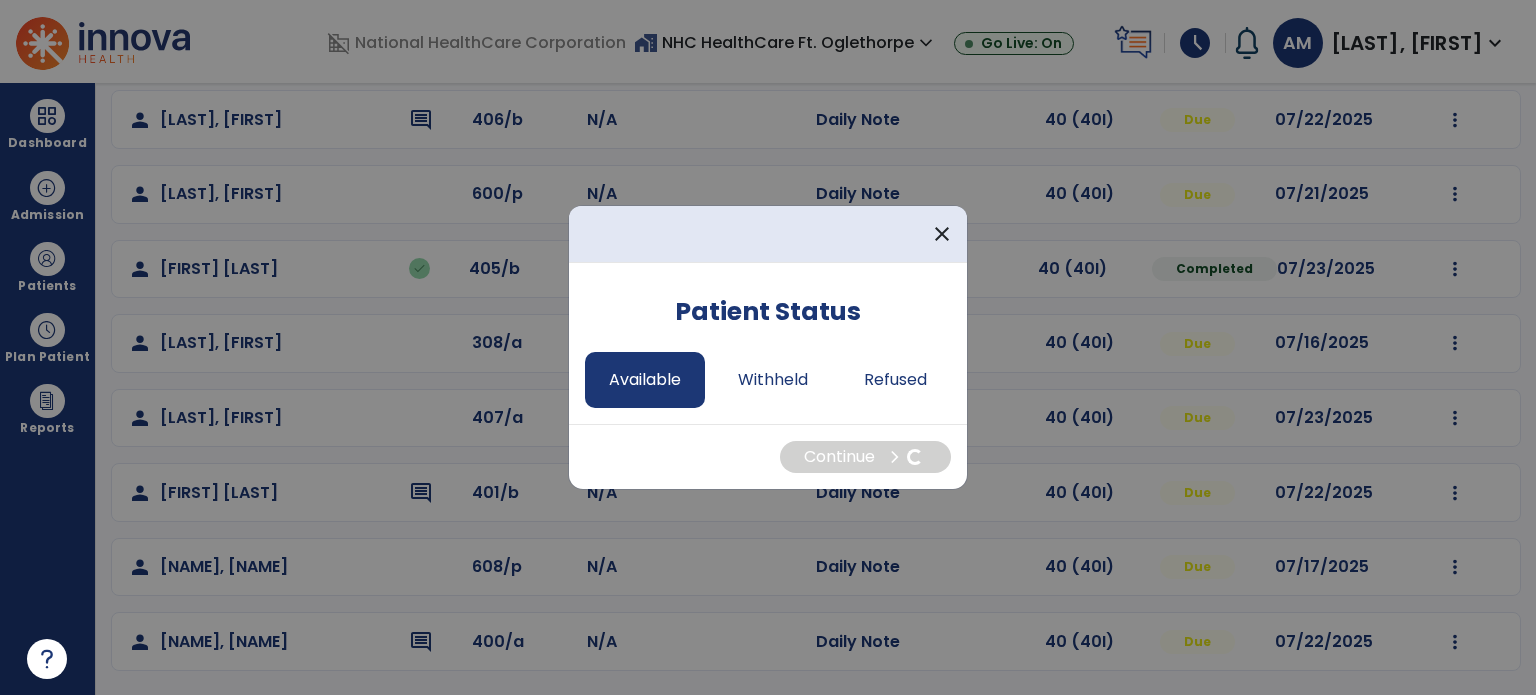 select on "*" 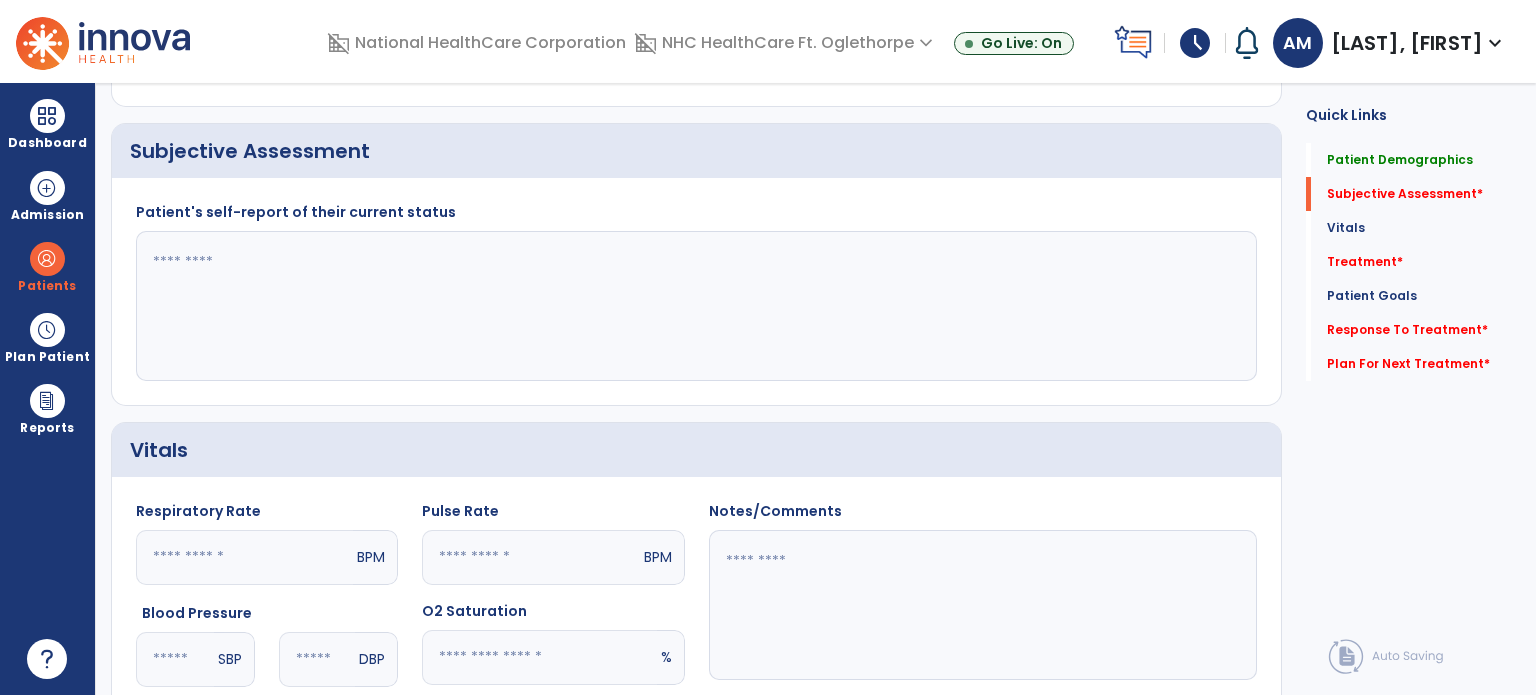 click 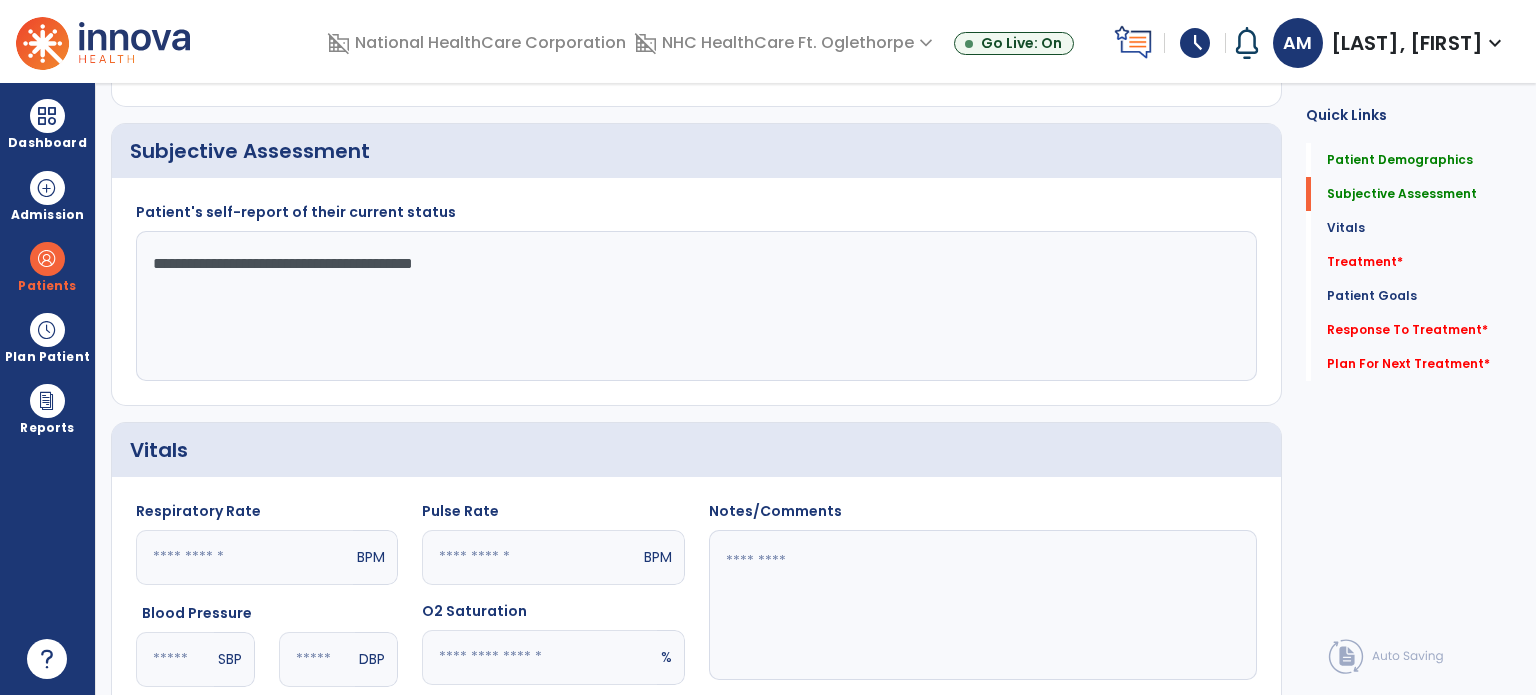 type on "**********" 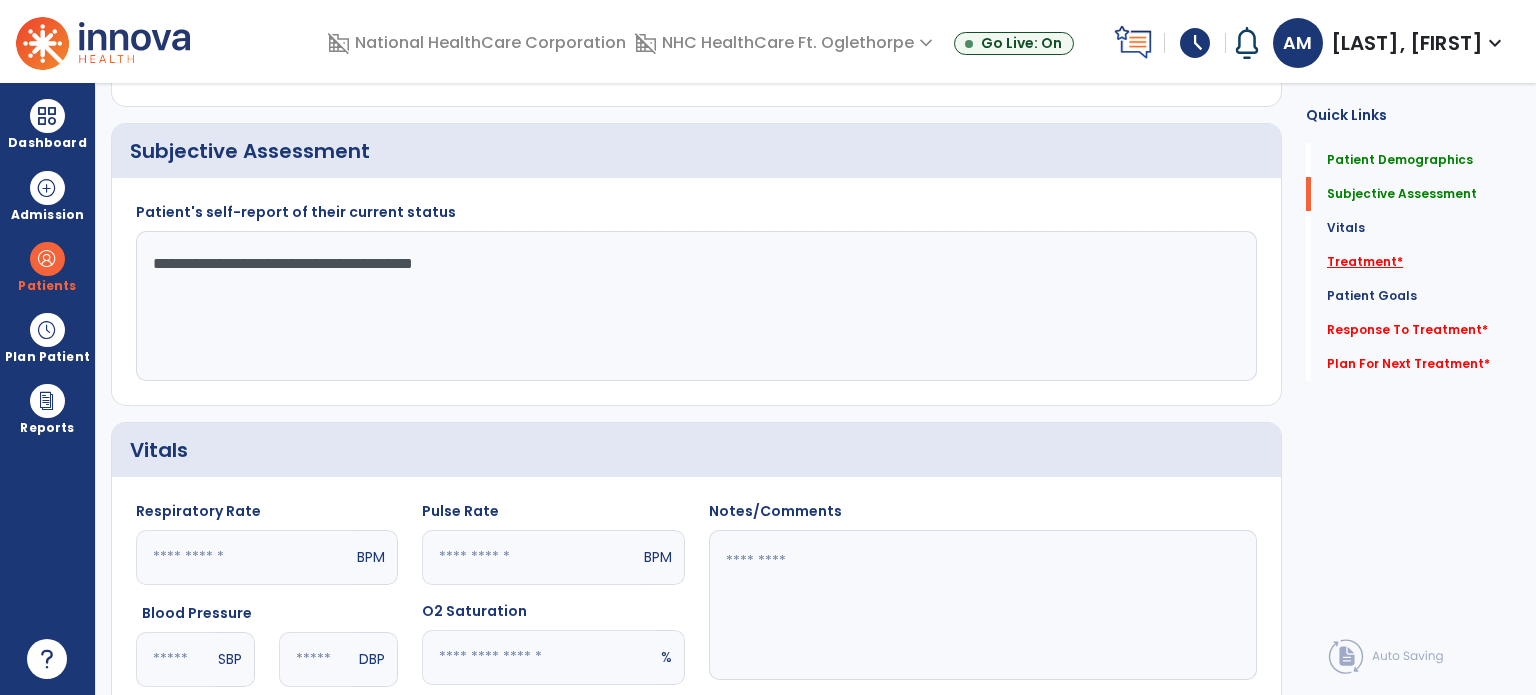 click on "Treatment   *  Treatment   *" 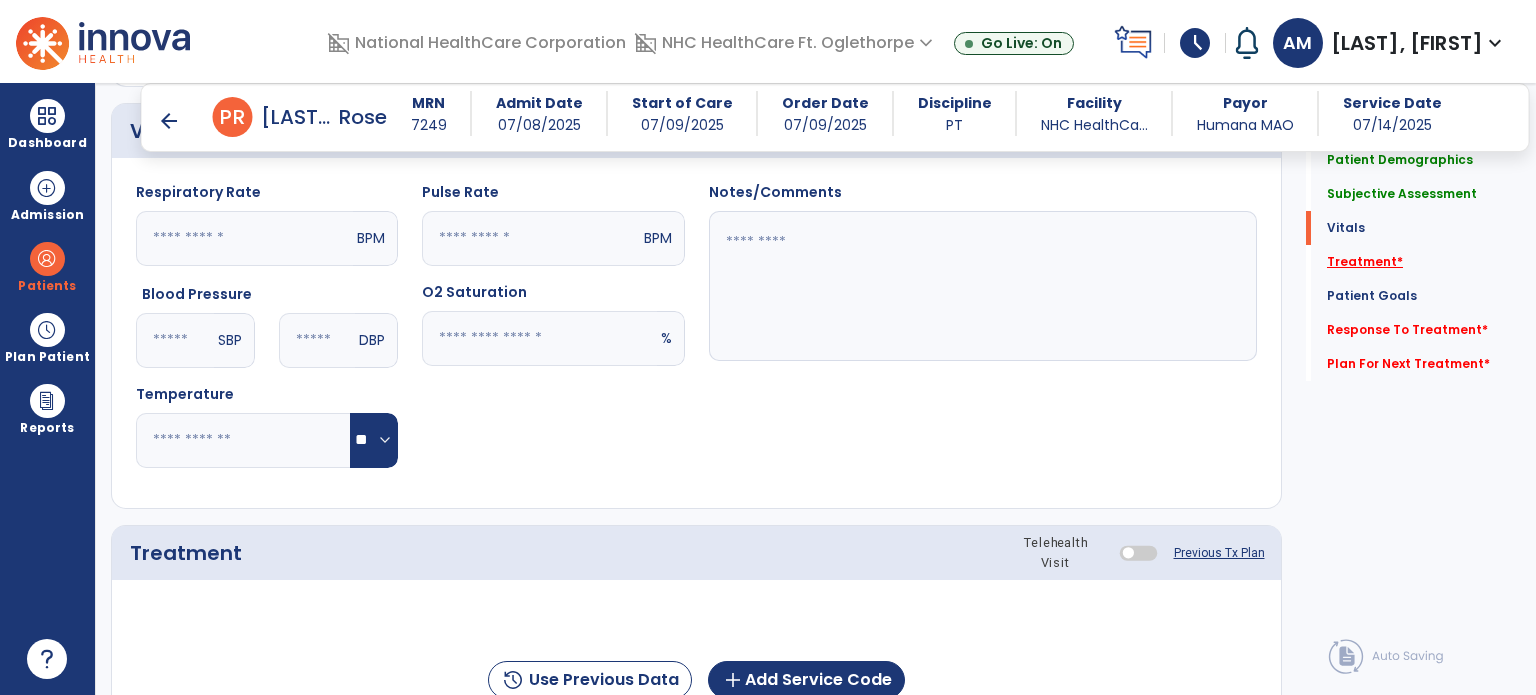 scroll, scrollTop: 1045, scrollLeft: 0, axis: vertical 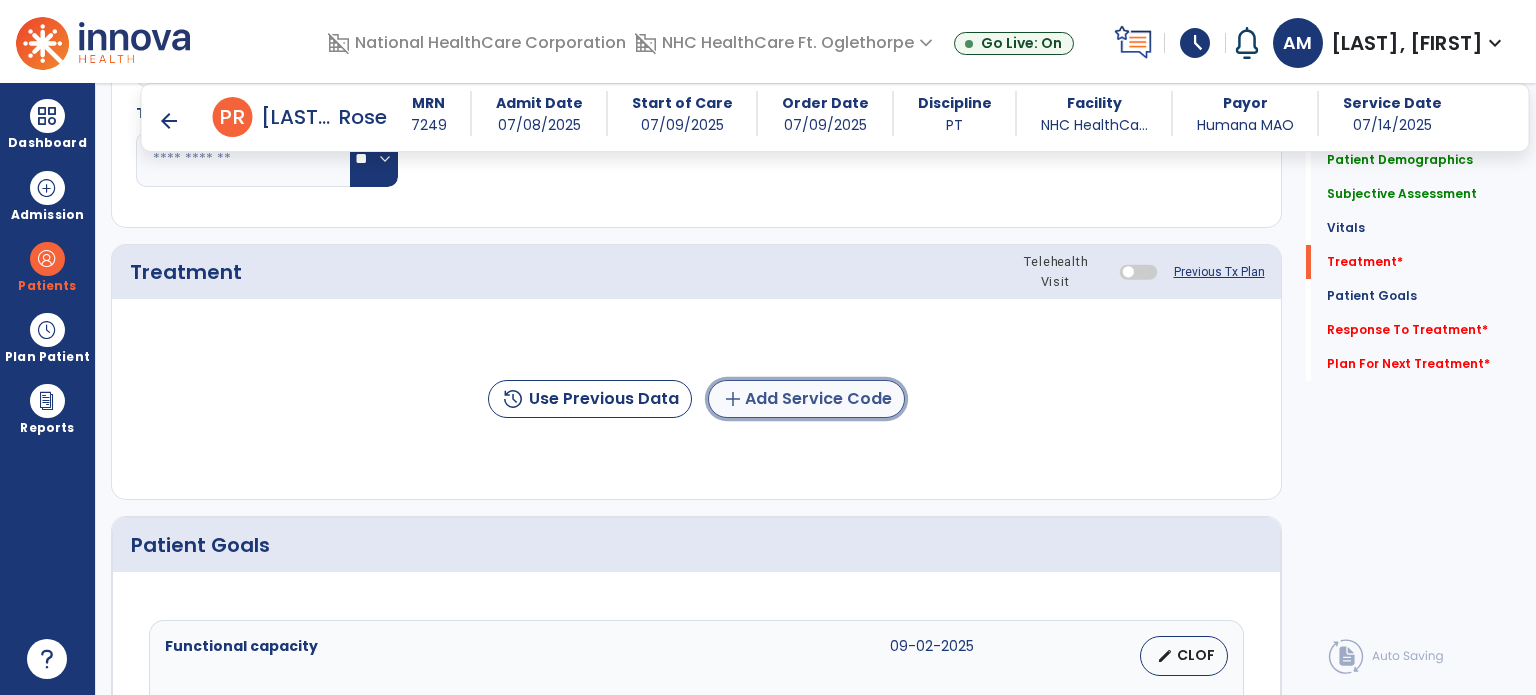click on "add  Add Service Code" 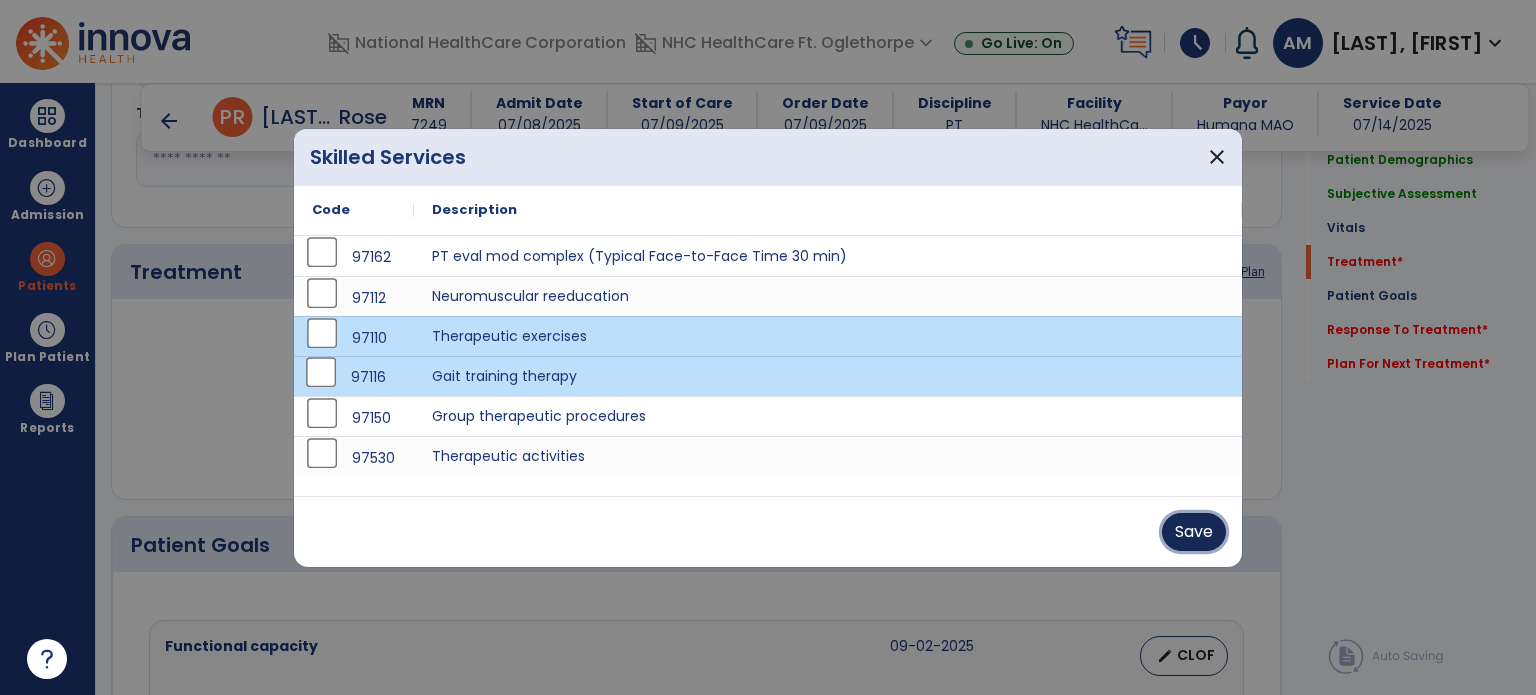 click on "Save" at bounding box center (1194, 532) 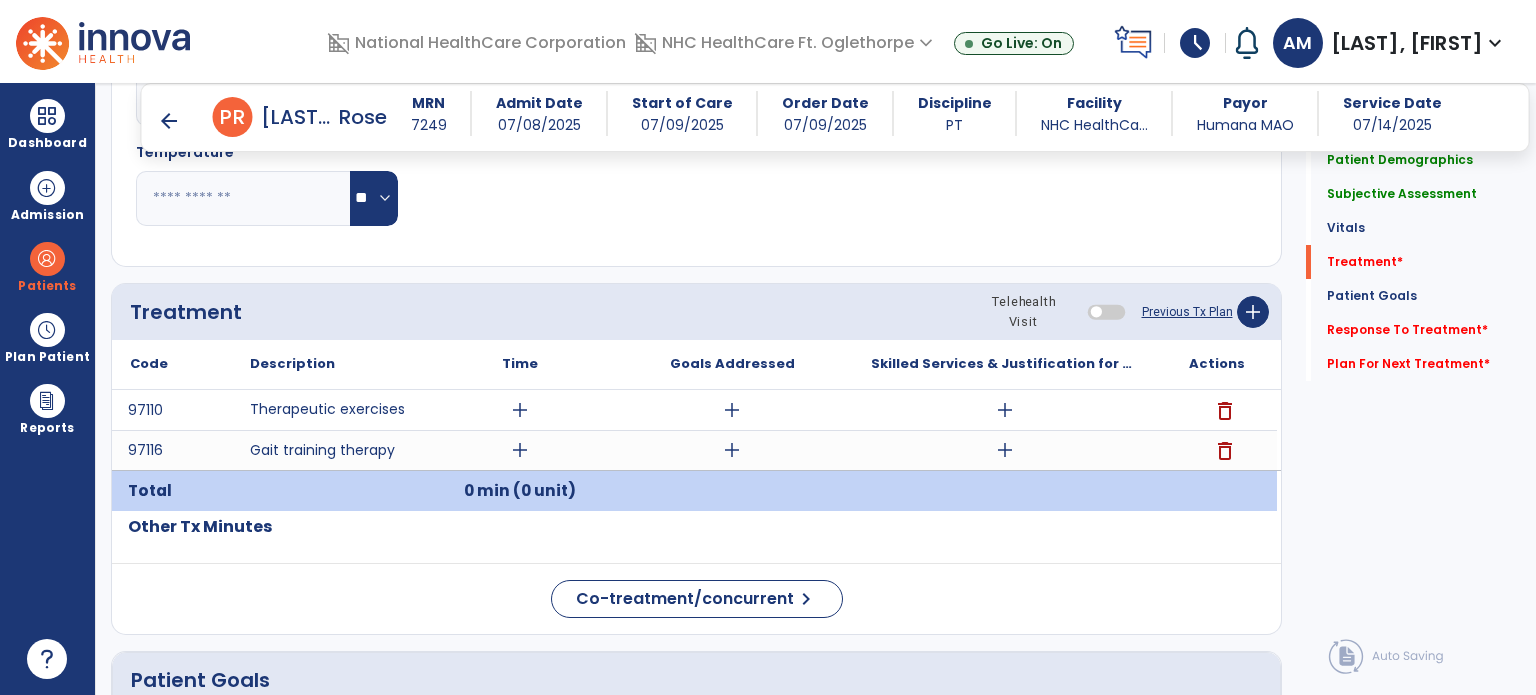 scroll, scrollTop: 1045, scrollLeft: 0, axis: vertical 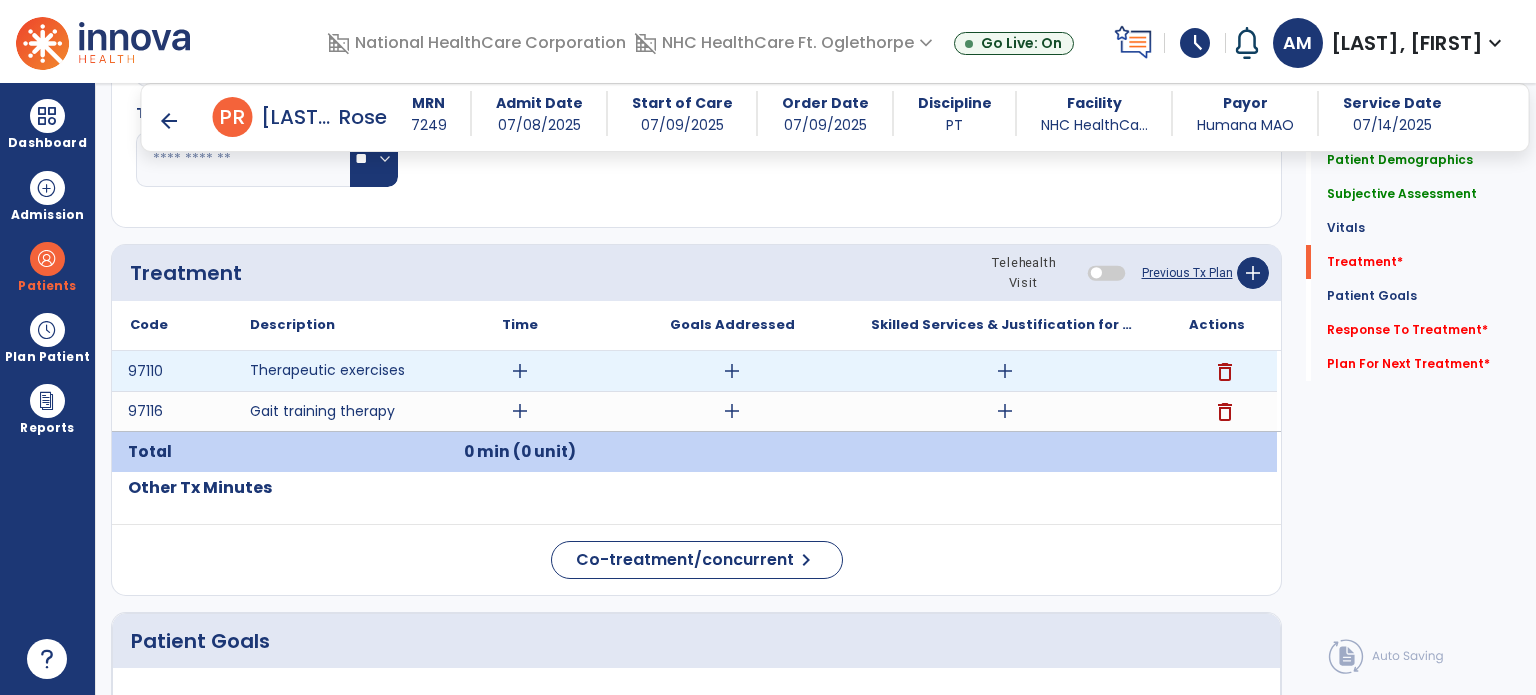 click on "add" at bounding box center (520, 371) 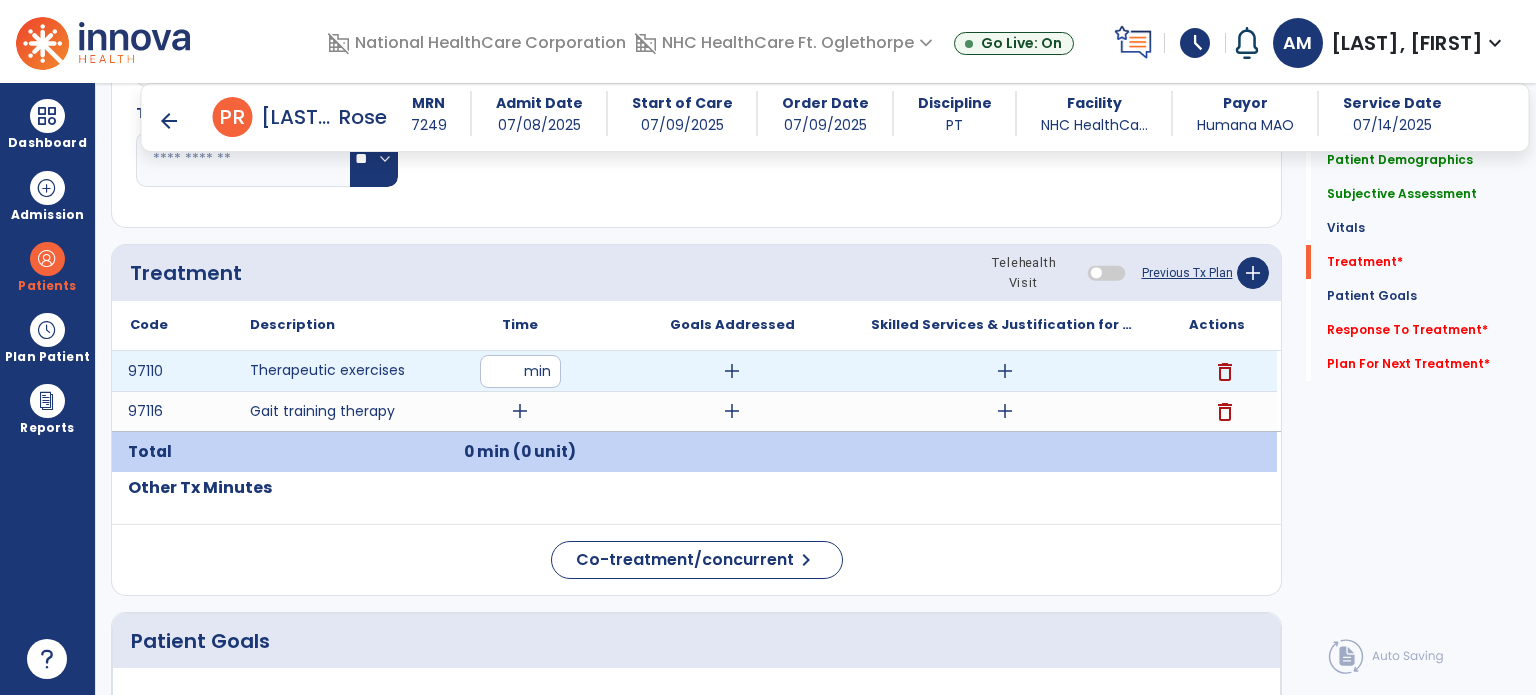 type on "**" 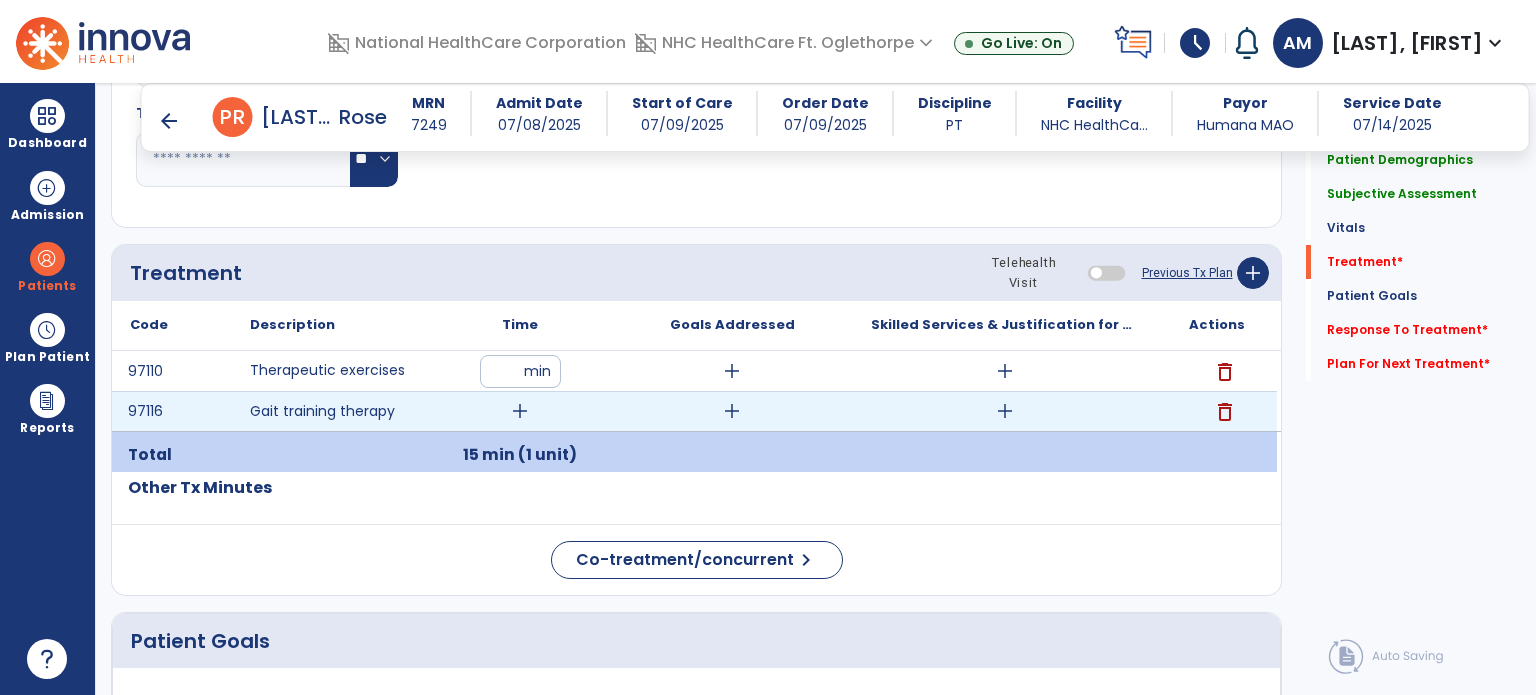 click on "add" at bounding box center (520, 411) 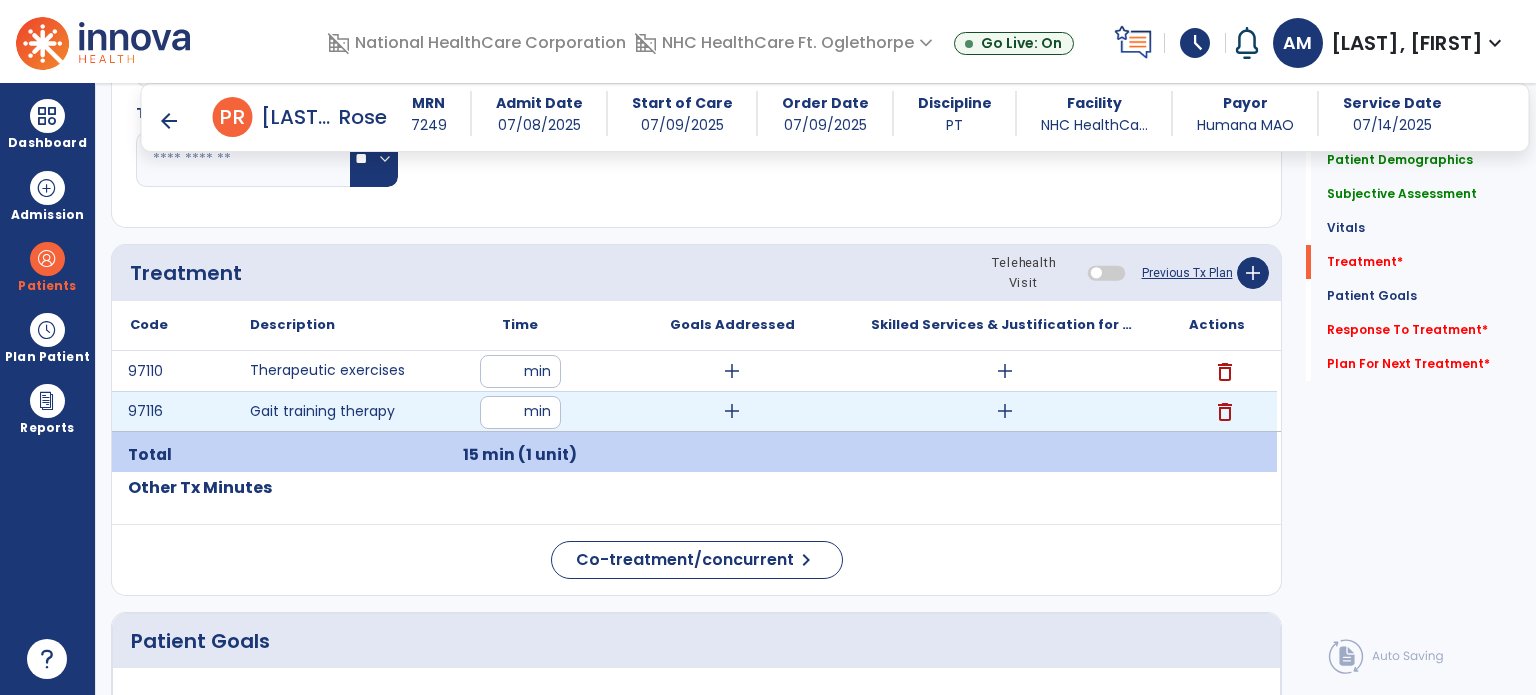 type on "**" 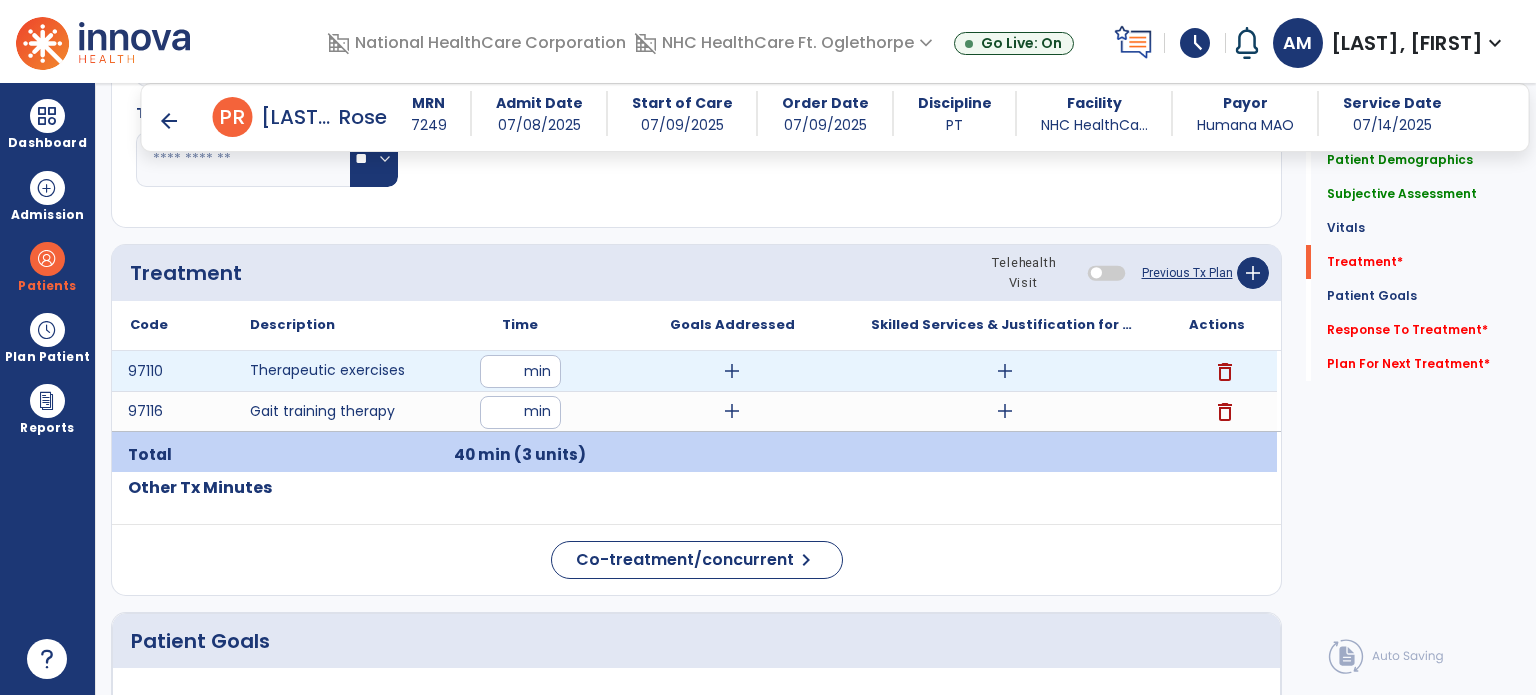 click on "add" at bounding box center [1005, 371] 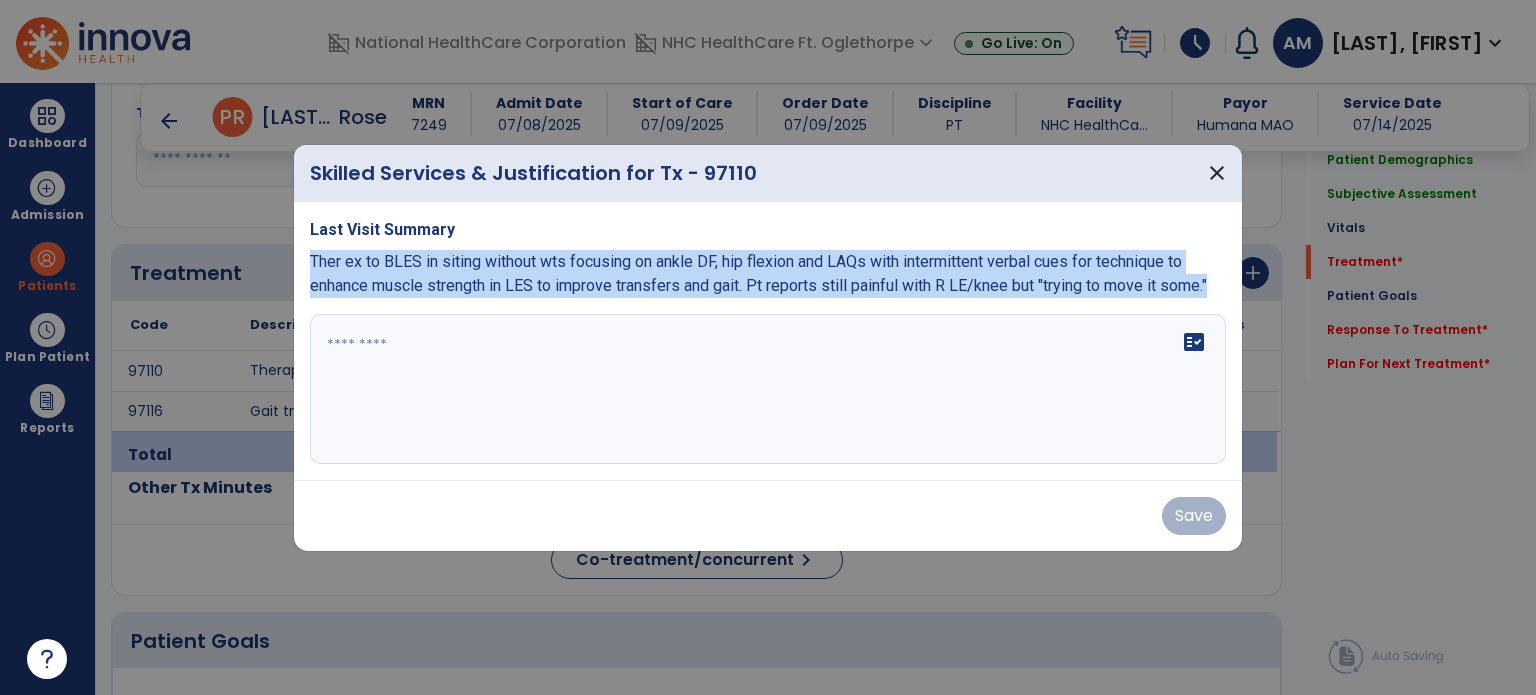 drag, startPoint x: 309, startPoint y: 257, endPoint x: 770, endPoint y: 332, distance: 467.06104 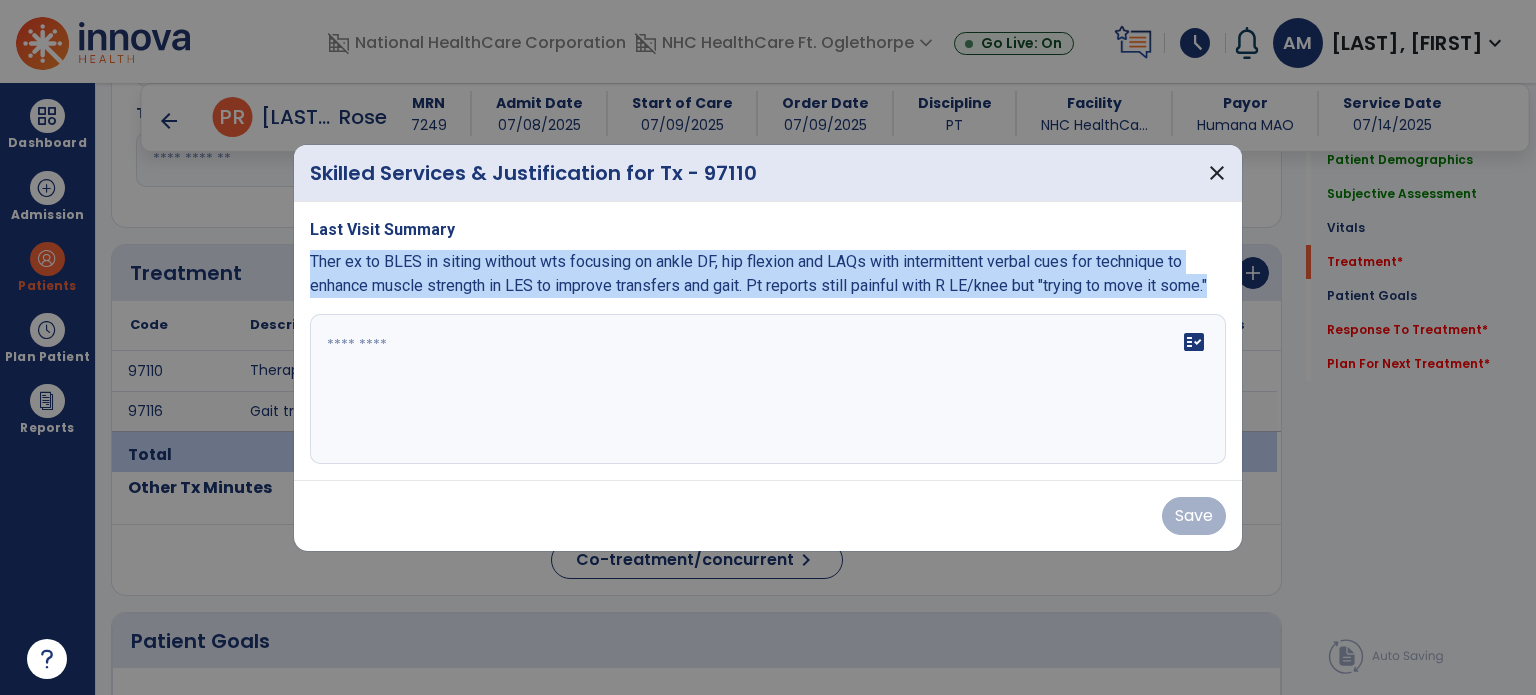 click on "Last Visit Summary Ther ex to BLES in siting without wts focusing on ankle DF, hip flexion and LAQs with intermittent verbal cues for technique to enhance muscle strength in LES to improve transfers and gait. Pt reports still painful with R LE/knee but "trying to move it some." fact_check" at bounding box center (768, 341) 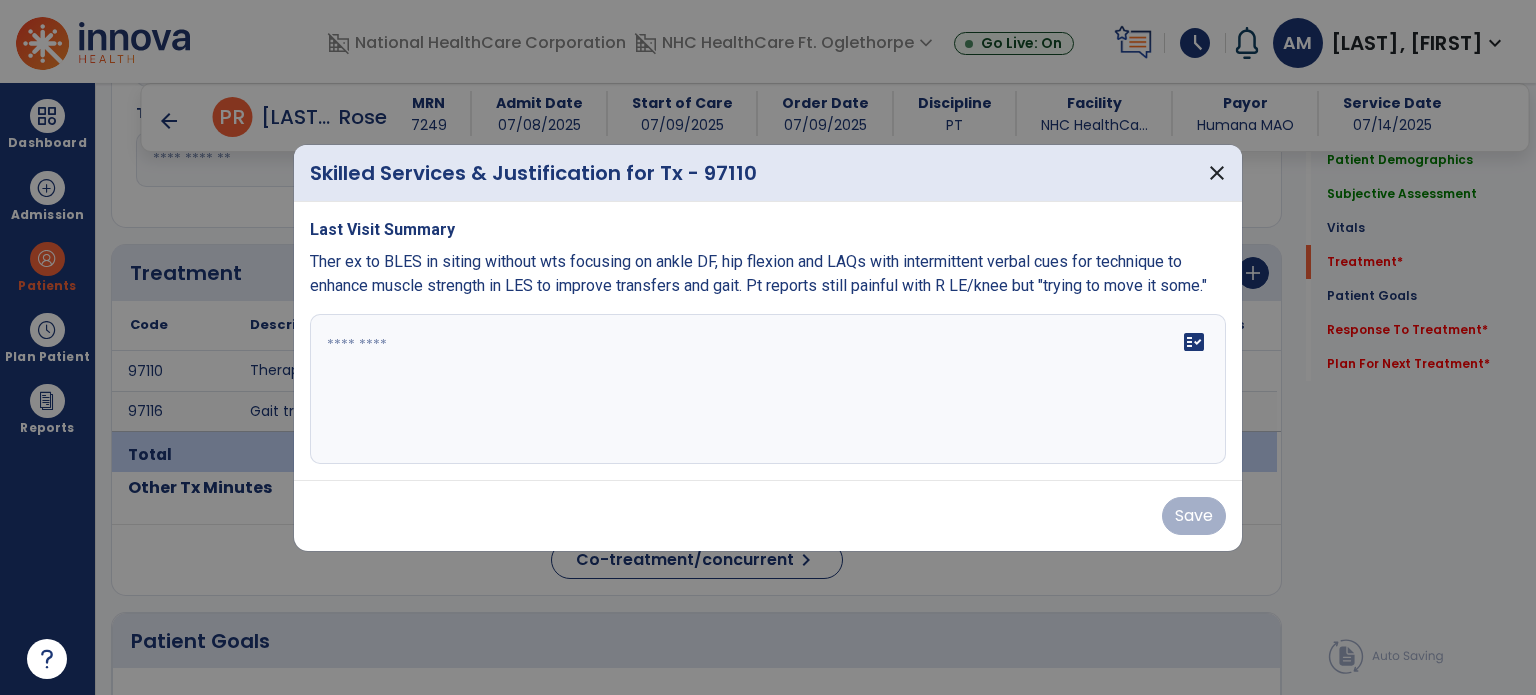 click at bounding box center (768, 389) 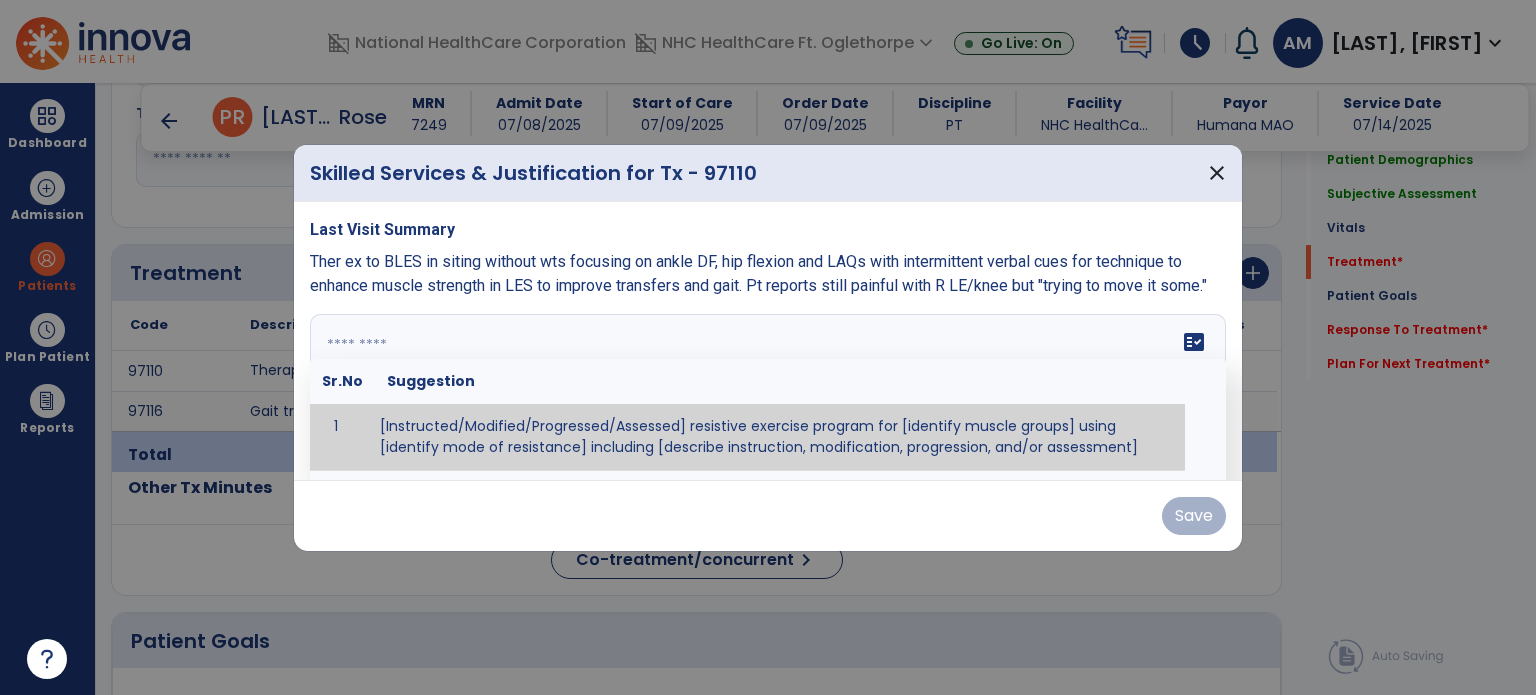 paste on "**********" 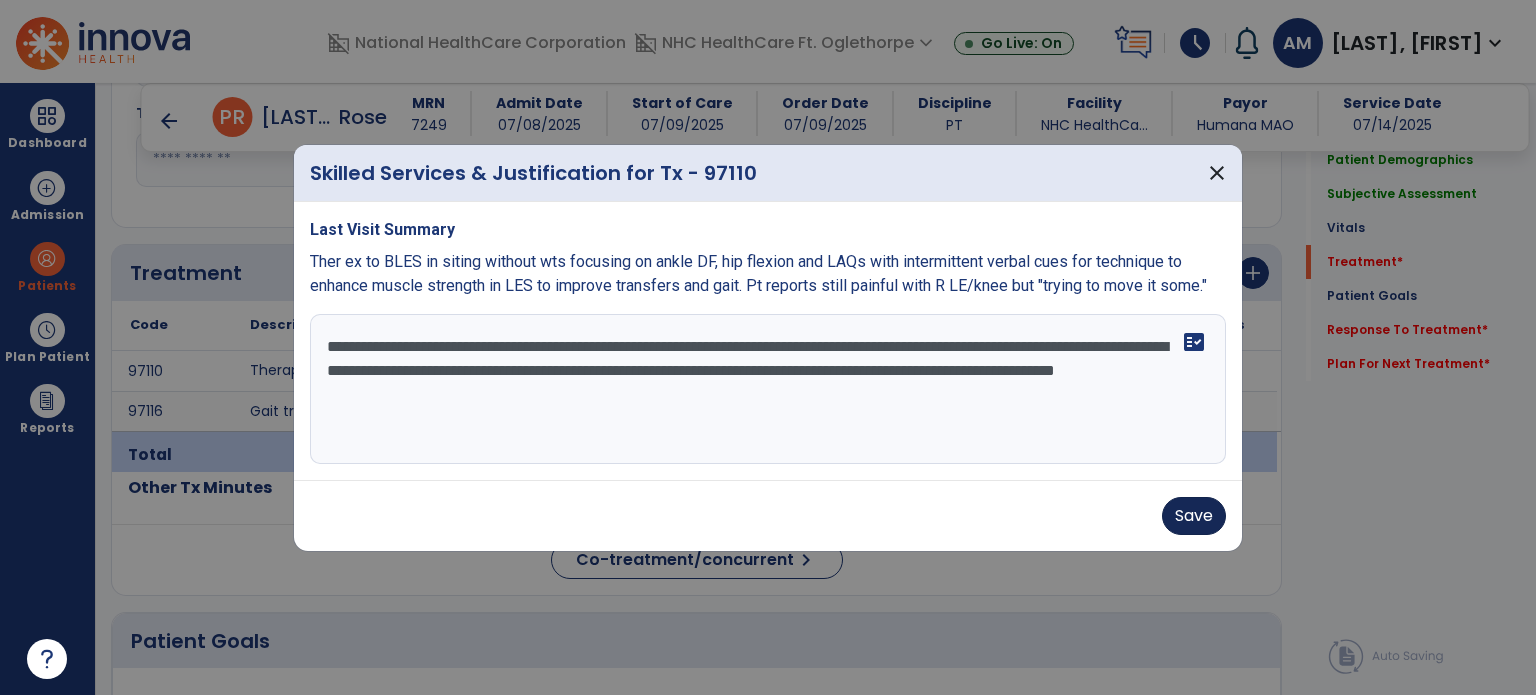 type on "**********" 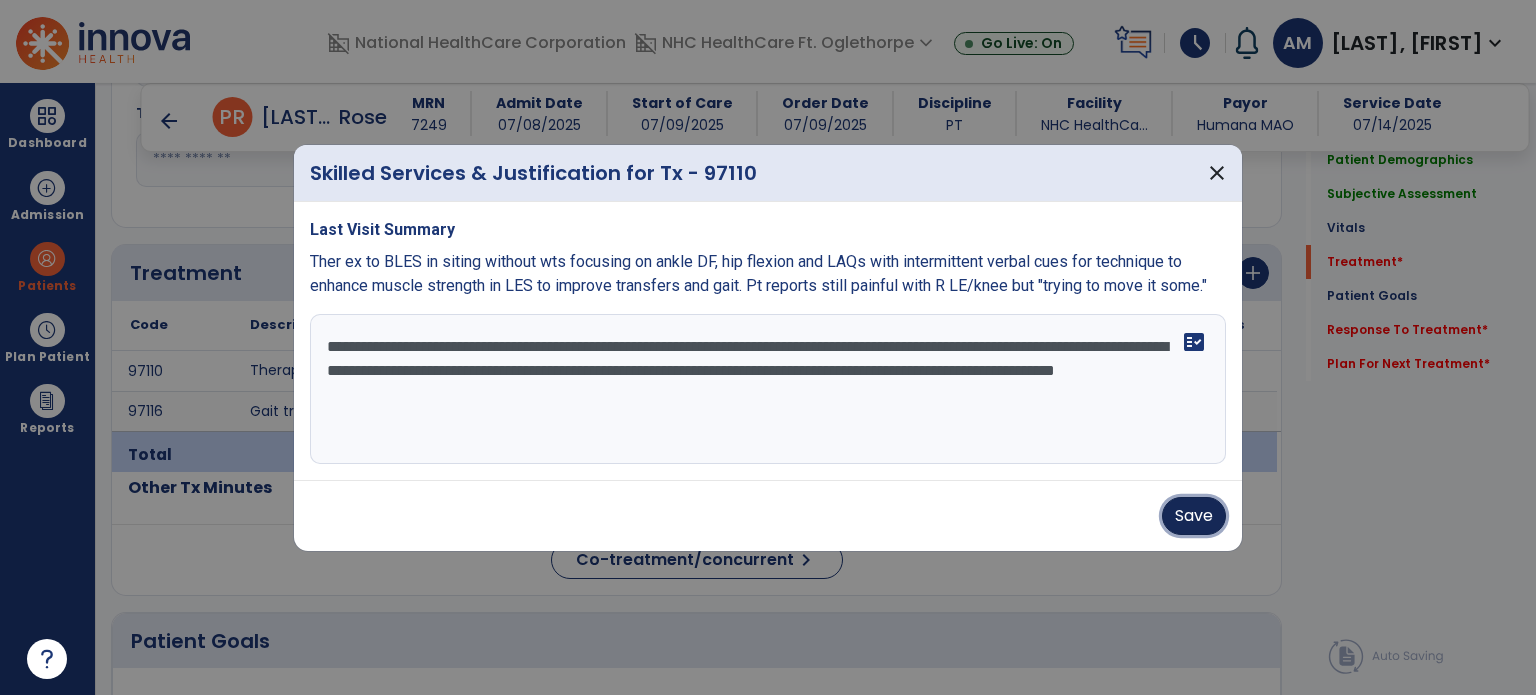 click on "Save" at bounding box center (1194, 516) 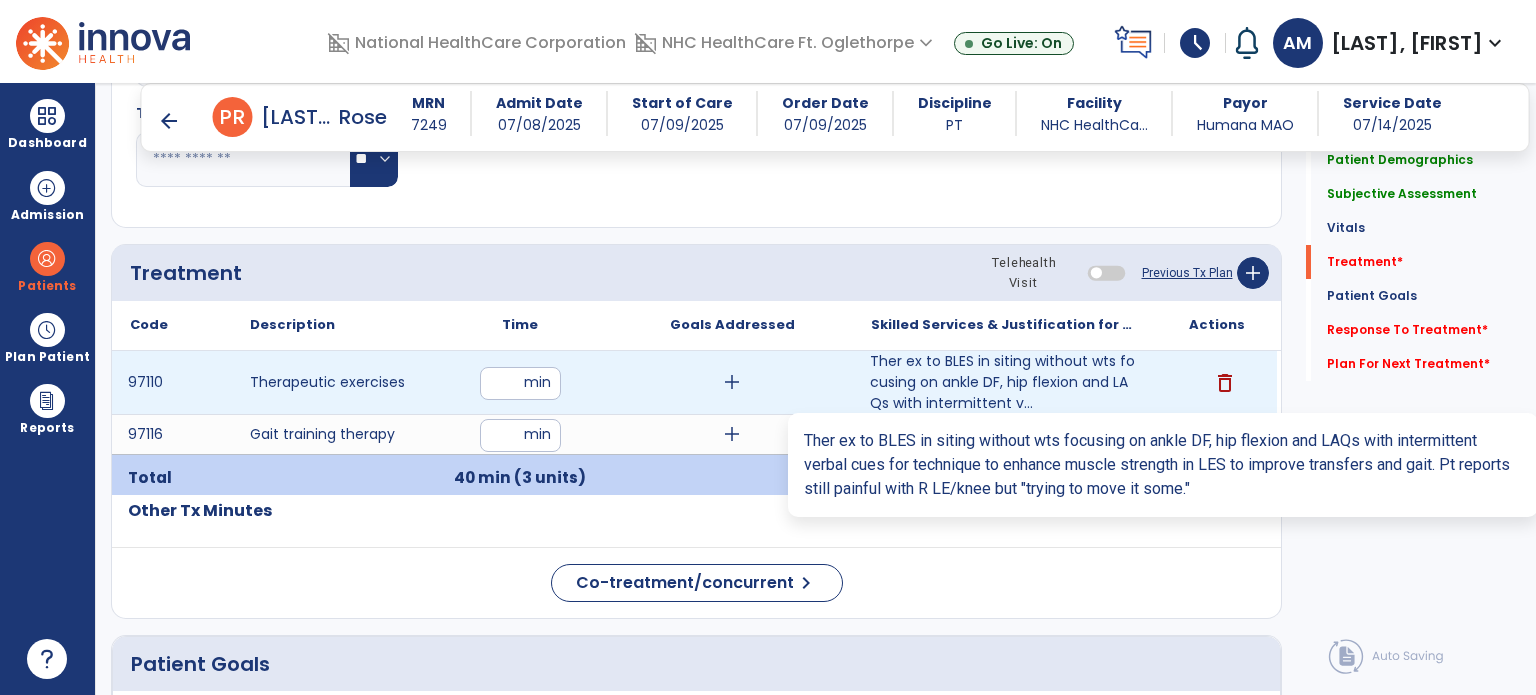 click on "Ther ex to BLES in siting without wts focusing on ankle DF, hip flexion and LAQs with intermittent v..." at bounding box center [1004, 382] 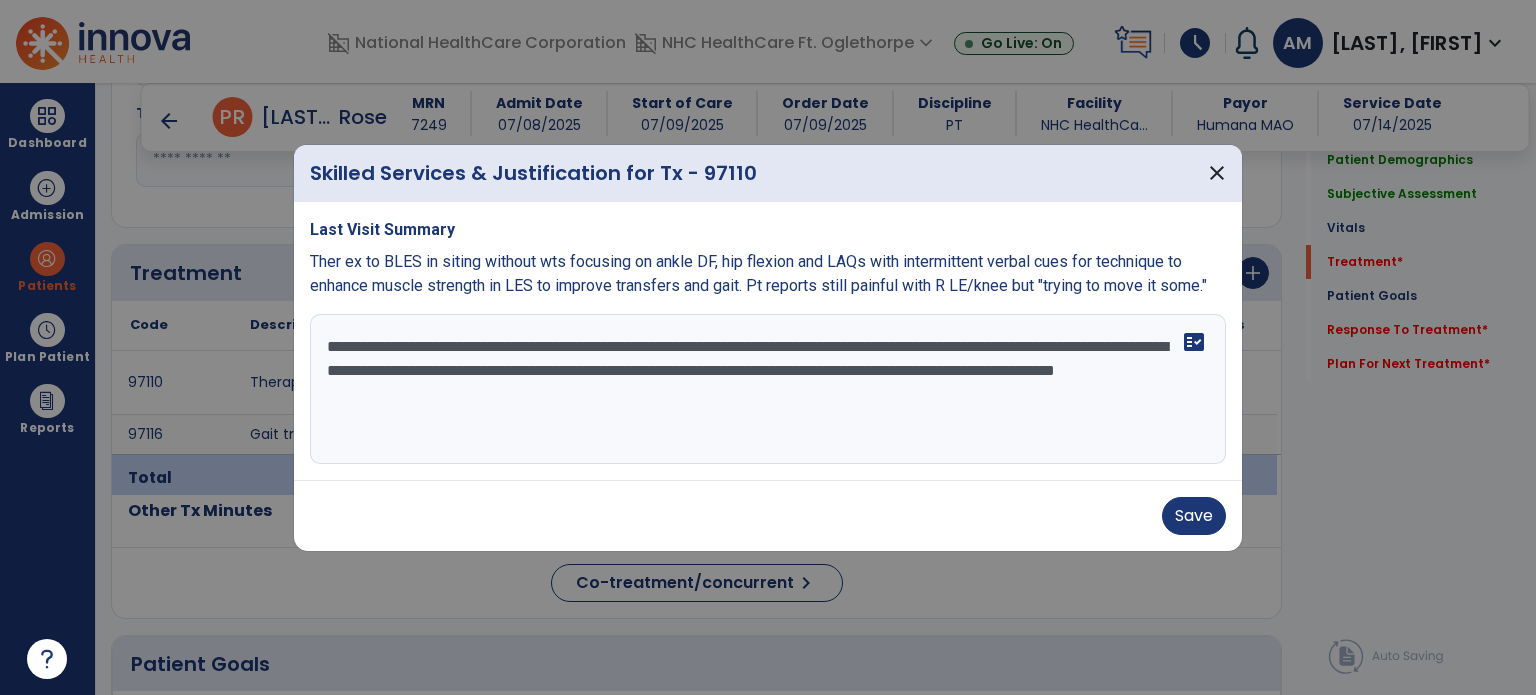 click on "**********" at bounding box center (768, 389) 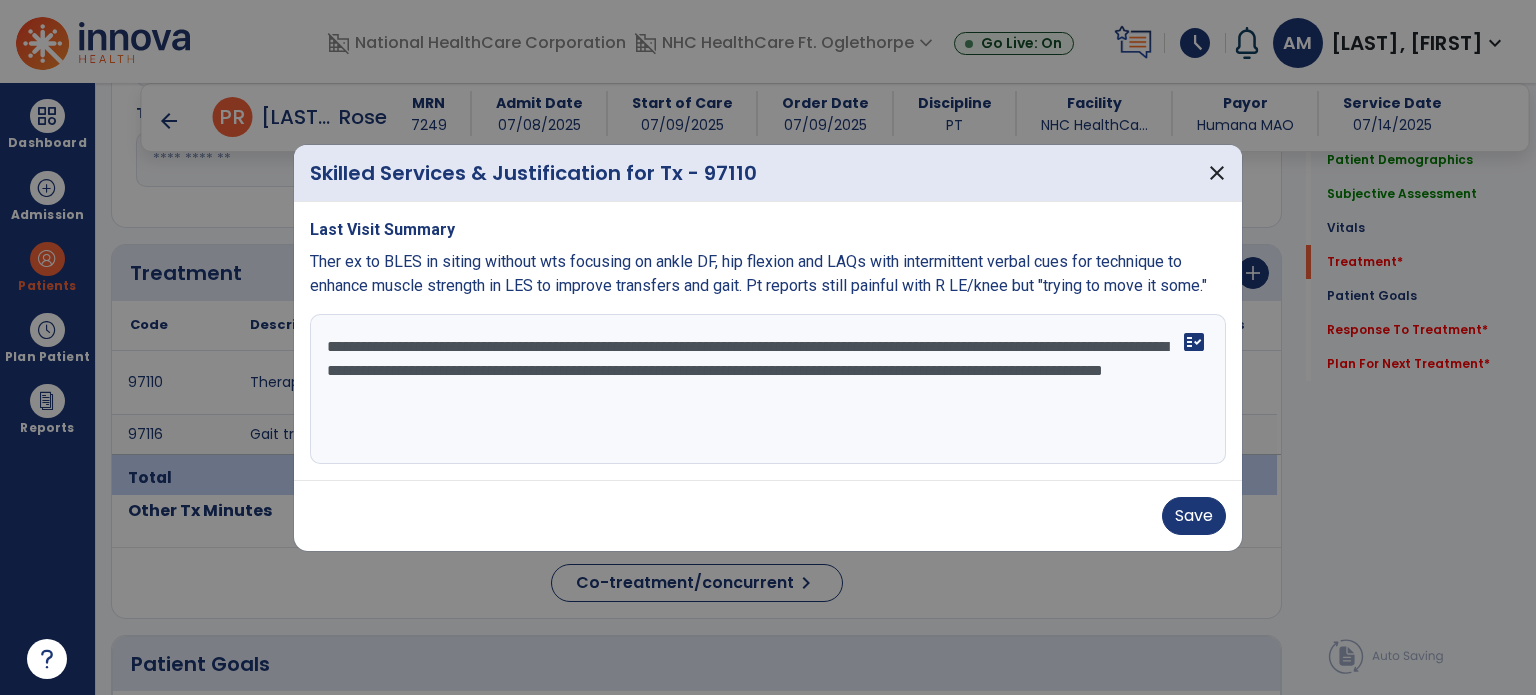 click on "**********" at bounding box center (768, 389) 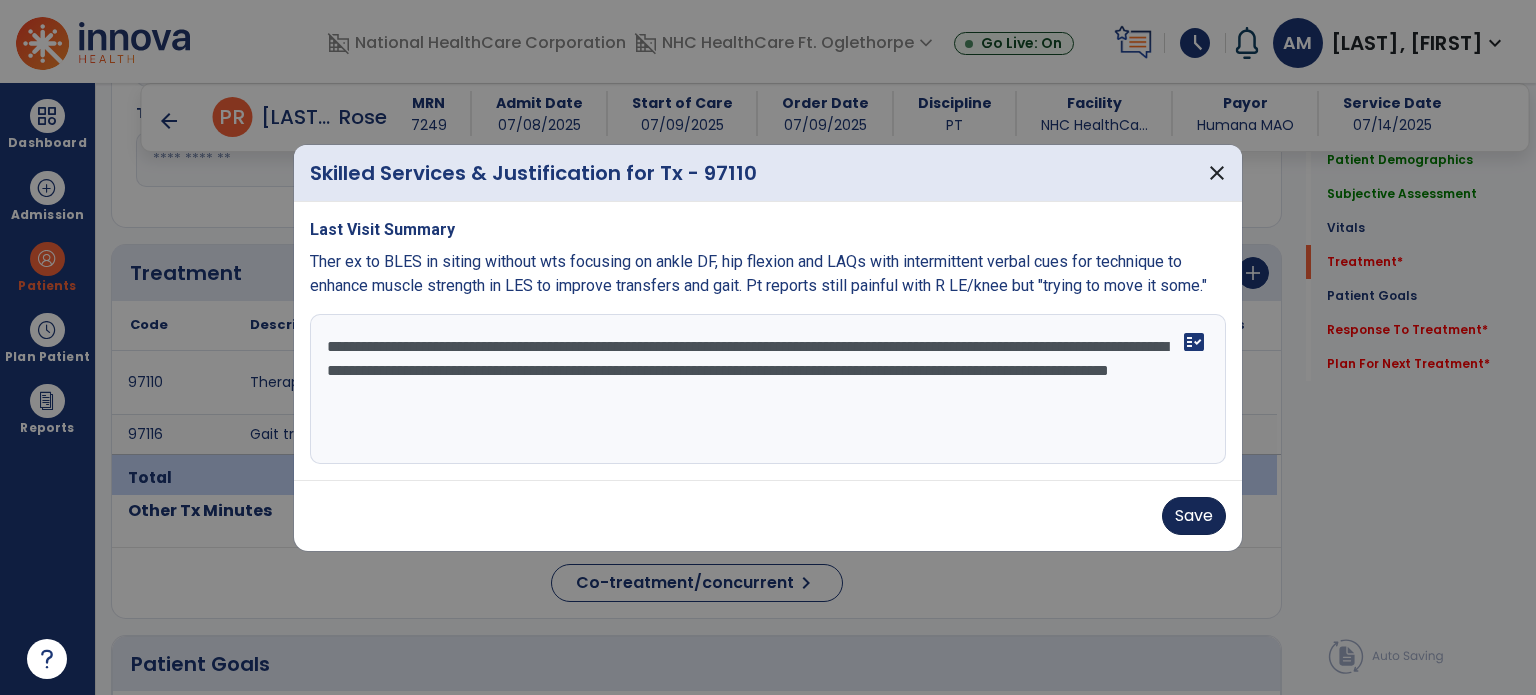 type on "**********" 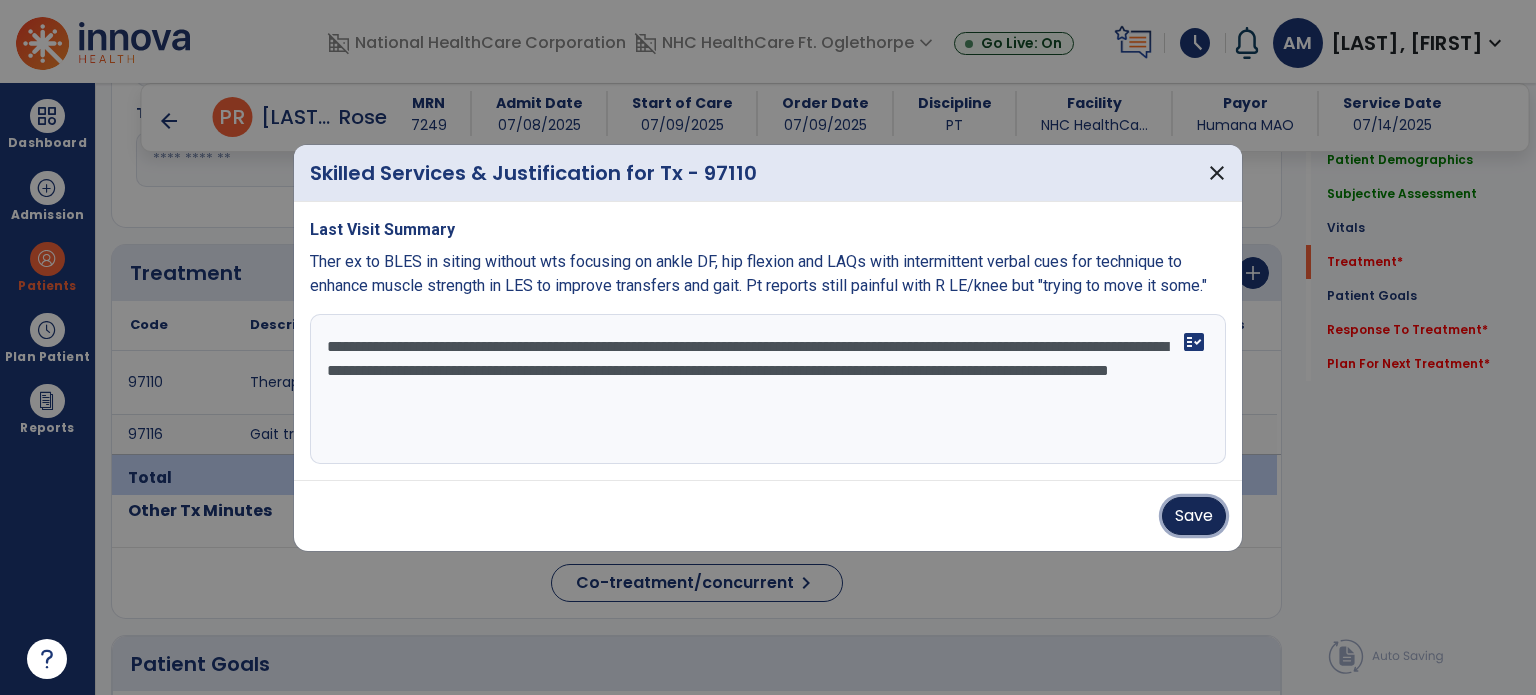 click on "Save" at bounding box center (1194, 516) 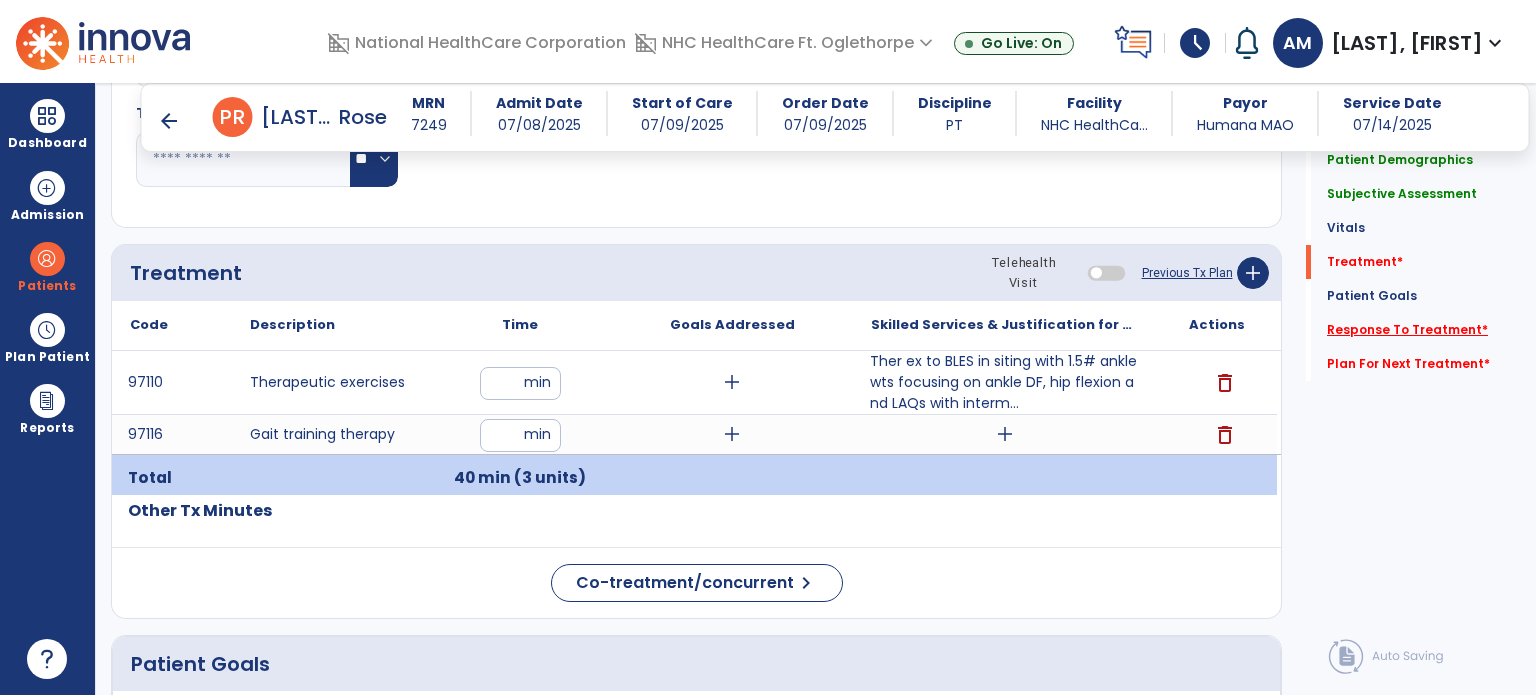 click on "Response To Treatment   *" 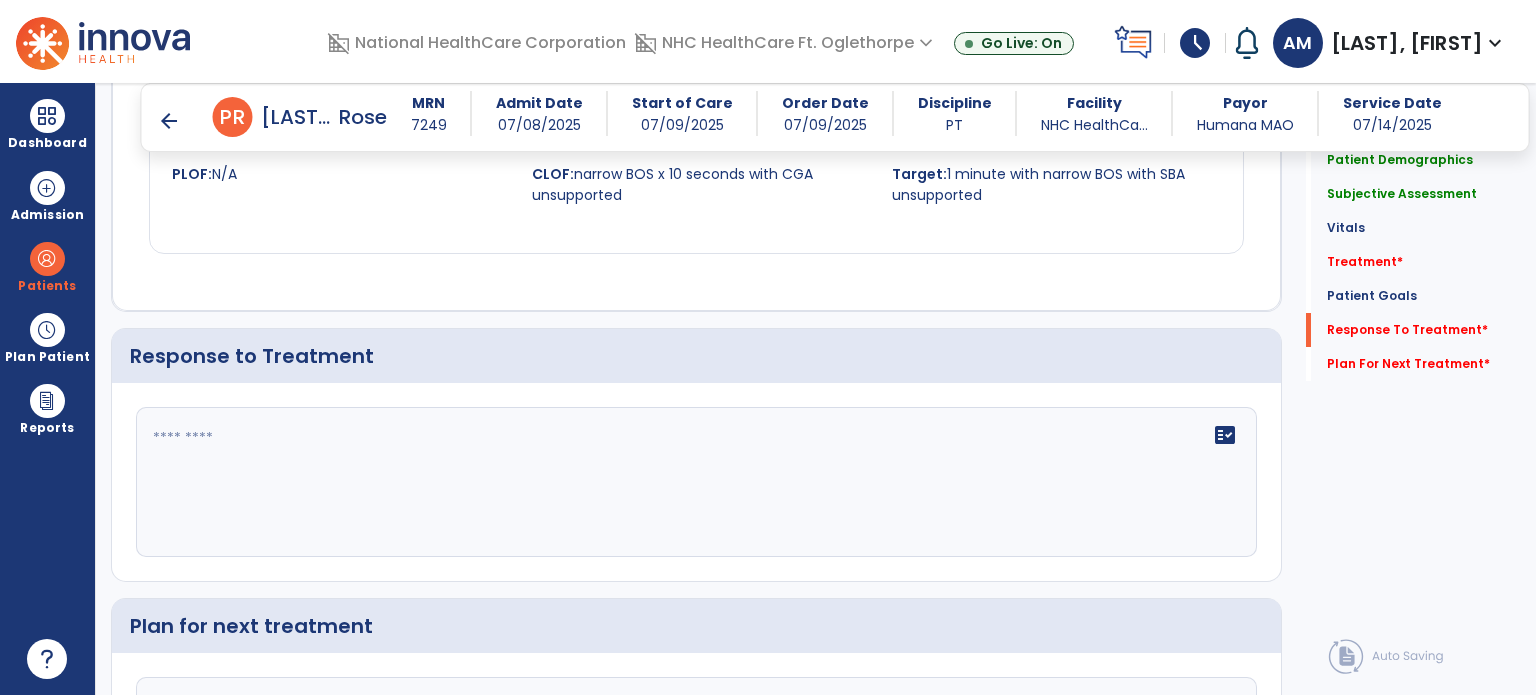 scroll, scrollTop: 2538, scrollLeft: 0, axis: vertical 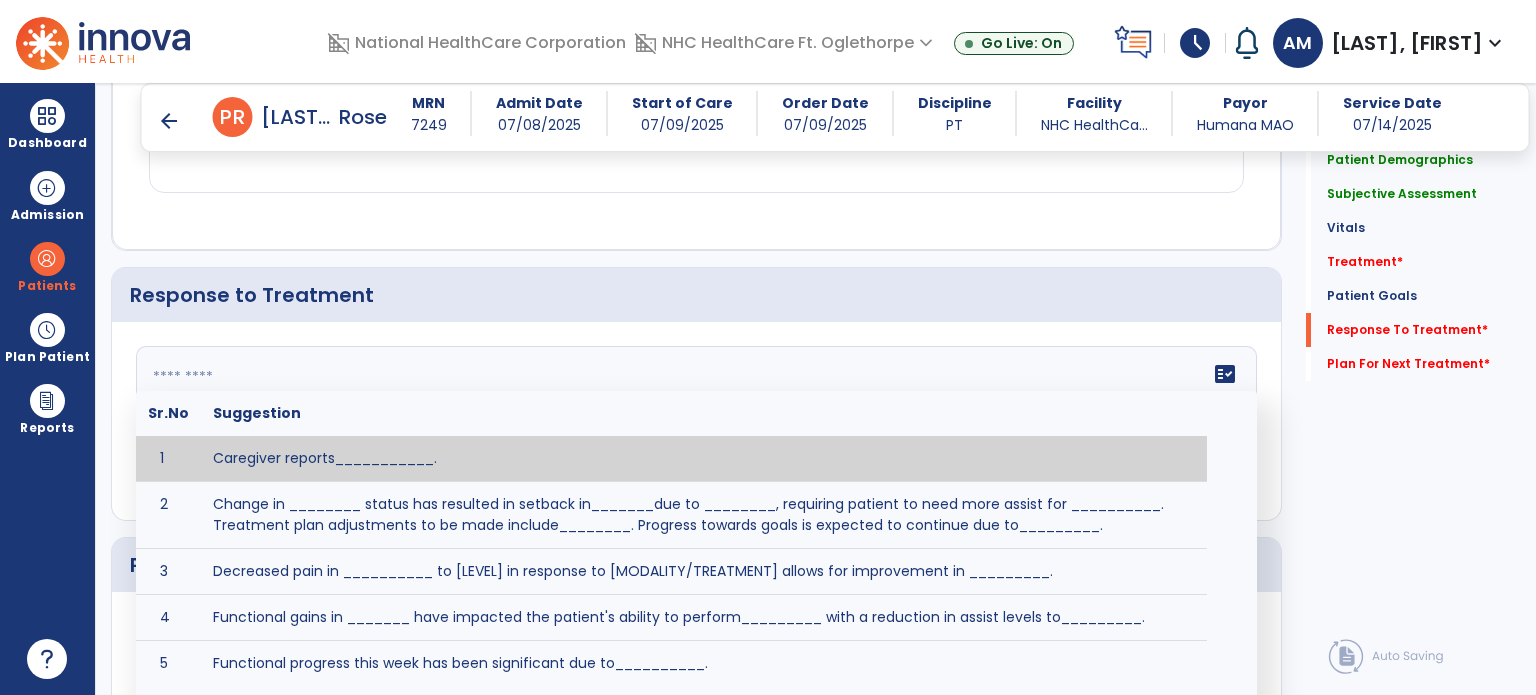 click on "fact_check  Sr.No Suggestion 1 Caregiver reports___________. 2 Change in ________ status has resulted in setback in_______due to ________, requiring patient to need more assist for __________.   Treatment plan adjustments to be made include________.  Progress towards goals is expected to continue due to_________. 3 Decreased pain in __________ to [LEVEL] in response to [MODALITY/TREATMENT] allows for improvement in _________. 4 Functional gains in _______ have impacted the patient's ability to perform_________ with a reduction in assist levels to_________. 5 Functional progress this week has been significant due to__________. 6 Gains in ________ have improved the patient's ability to perform ______with decreased levels of assist to___________. 7 Improvement in ________allows patient to tolerate higher levels of challenges in_________. 8 Pain in [AREA] has decreased to [LEVEL] in response to [TREATMENT/MODALITY], allowing fore ease in completing__________. 9 10 11 12 13 14 15 16 17 18 19 20 21" 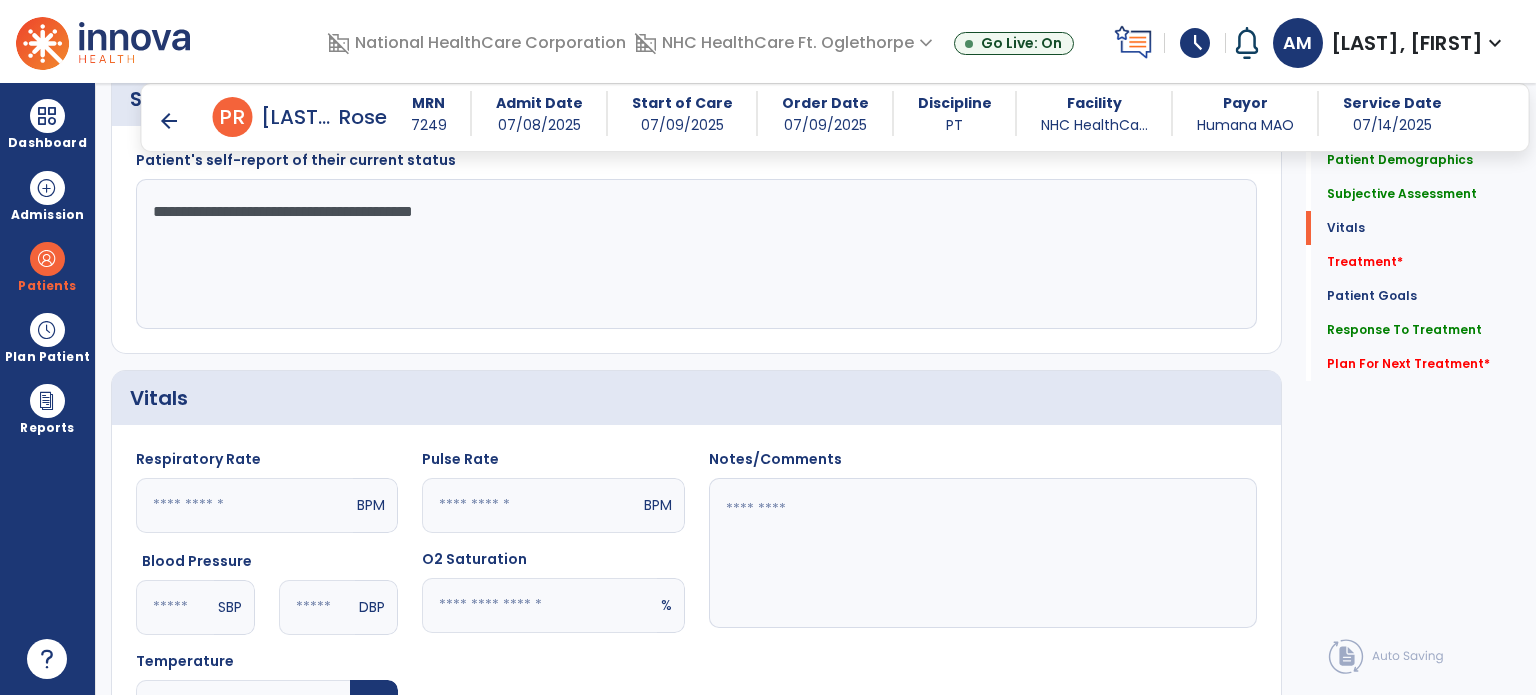 scroll, scrollTop: 239, scrollLeft: 0, axis: vertical 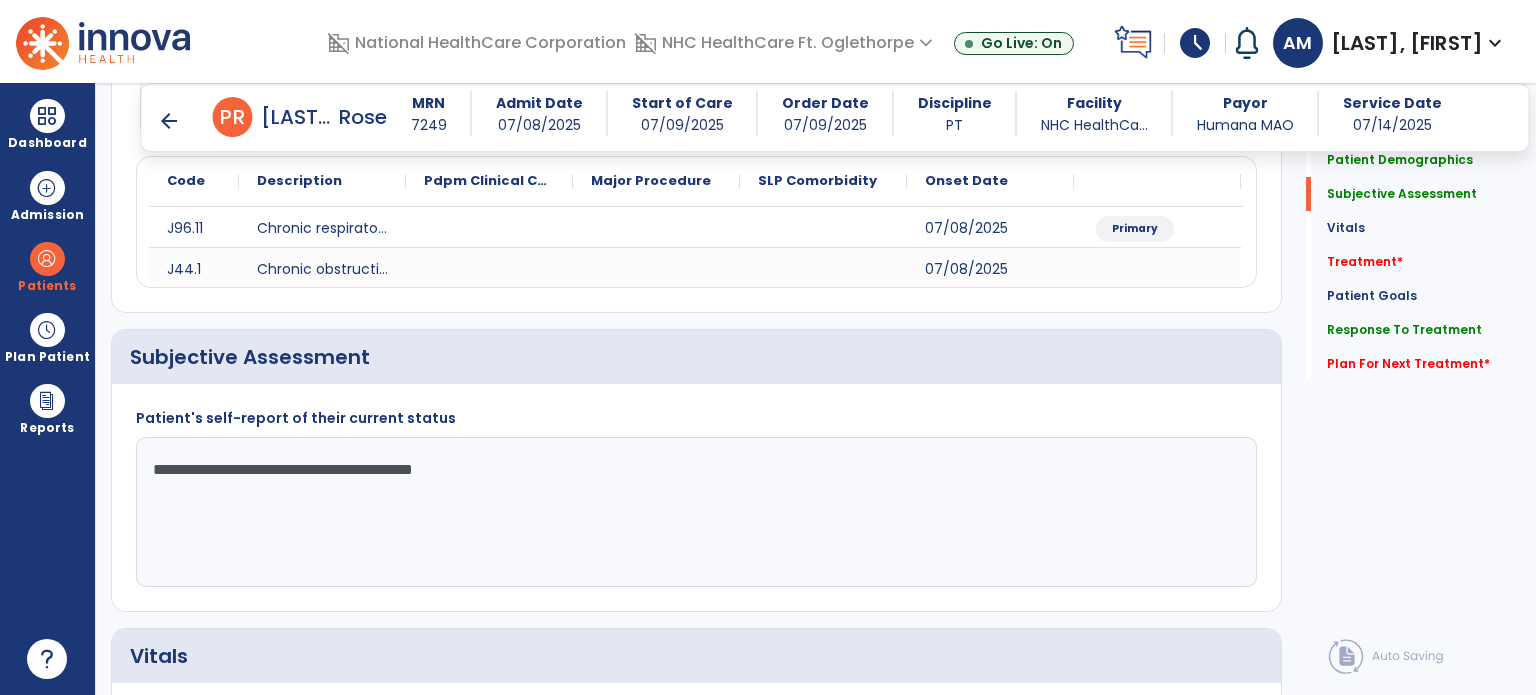 type on "**********" 